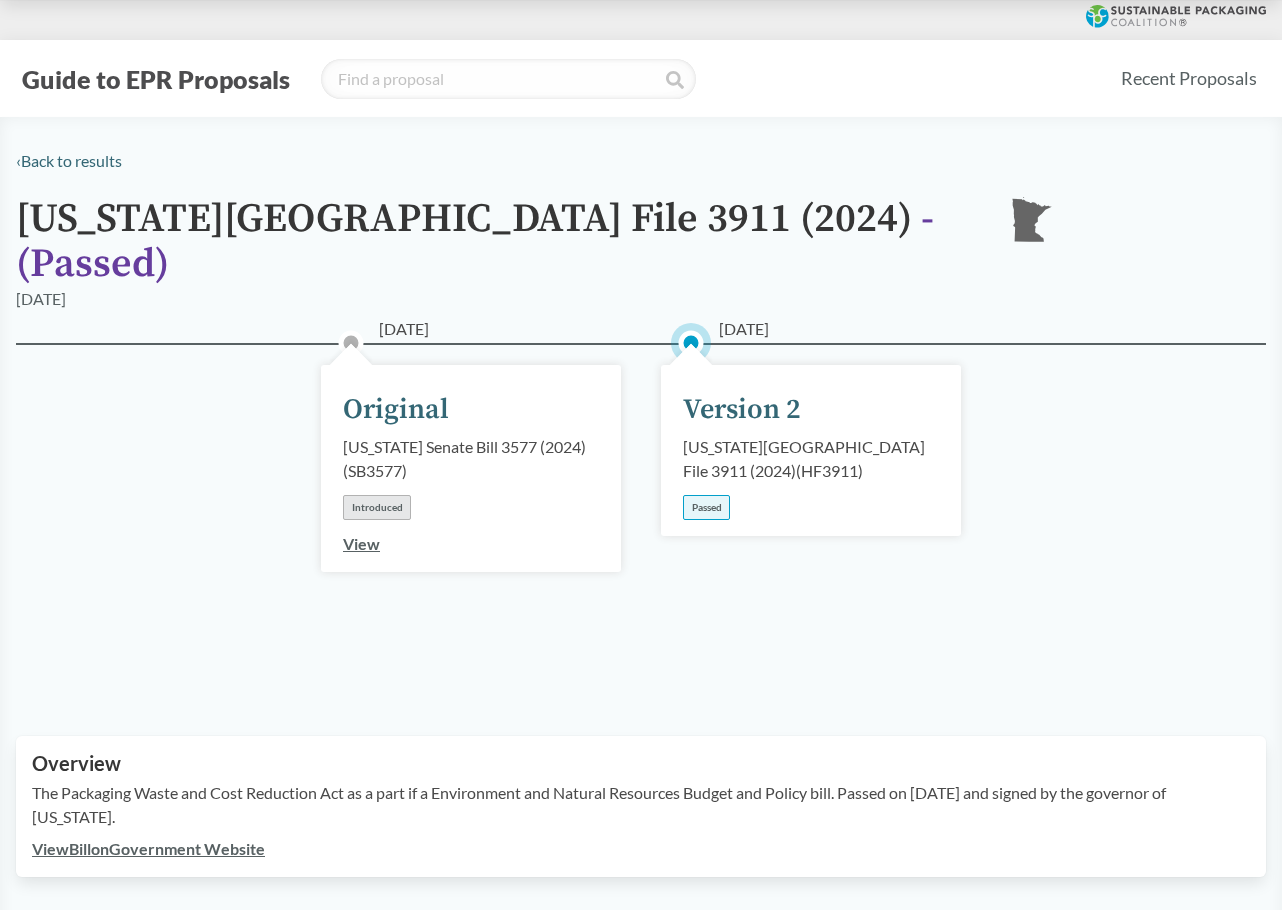scroll, scrollTop: 0, scrollLeft: 0, axis: both 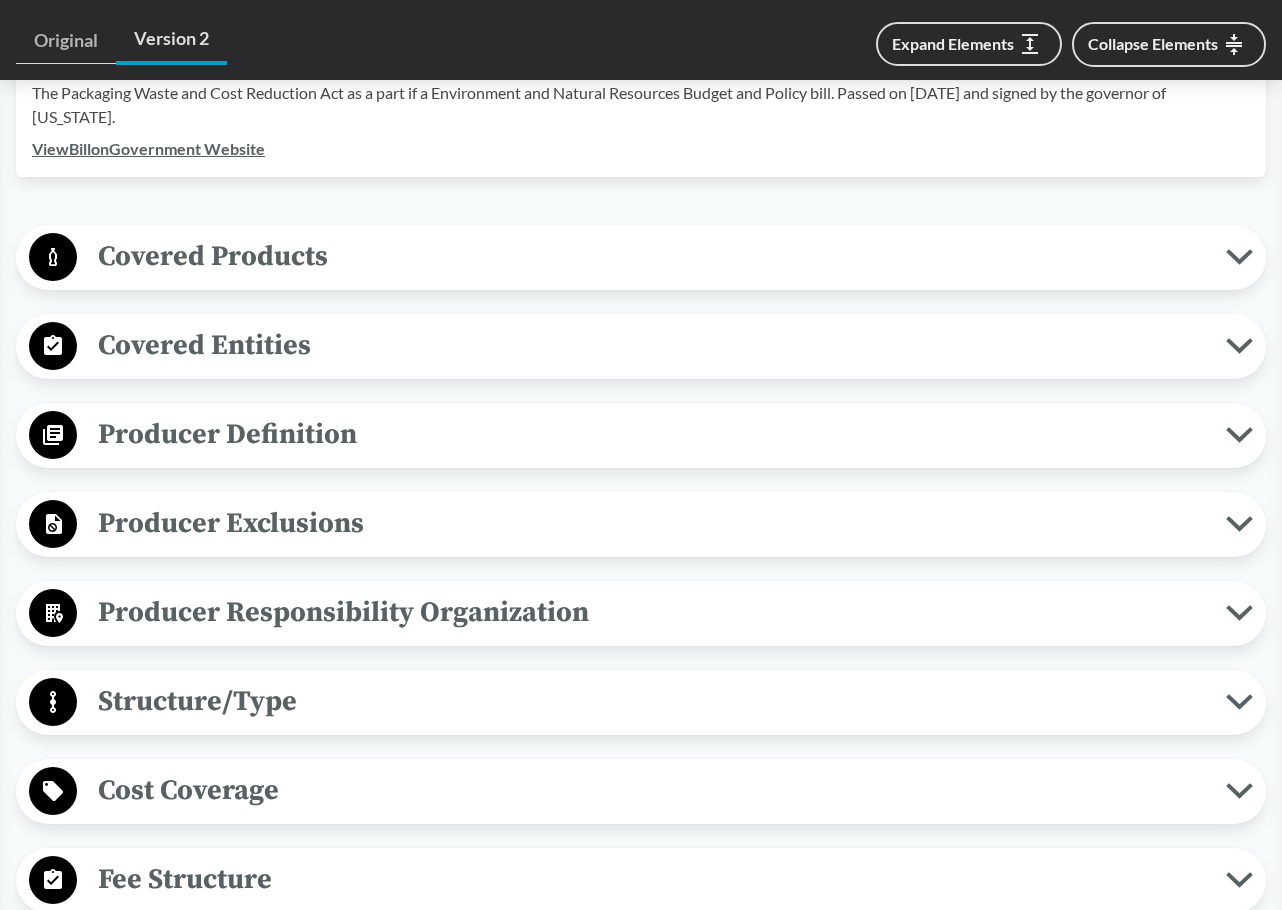 click on "Covered Products" at bounding box center (651, 256) 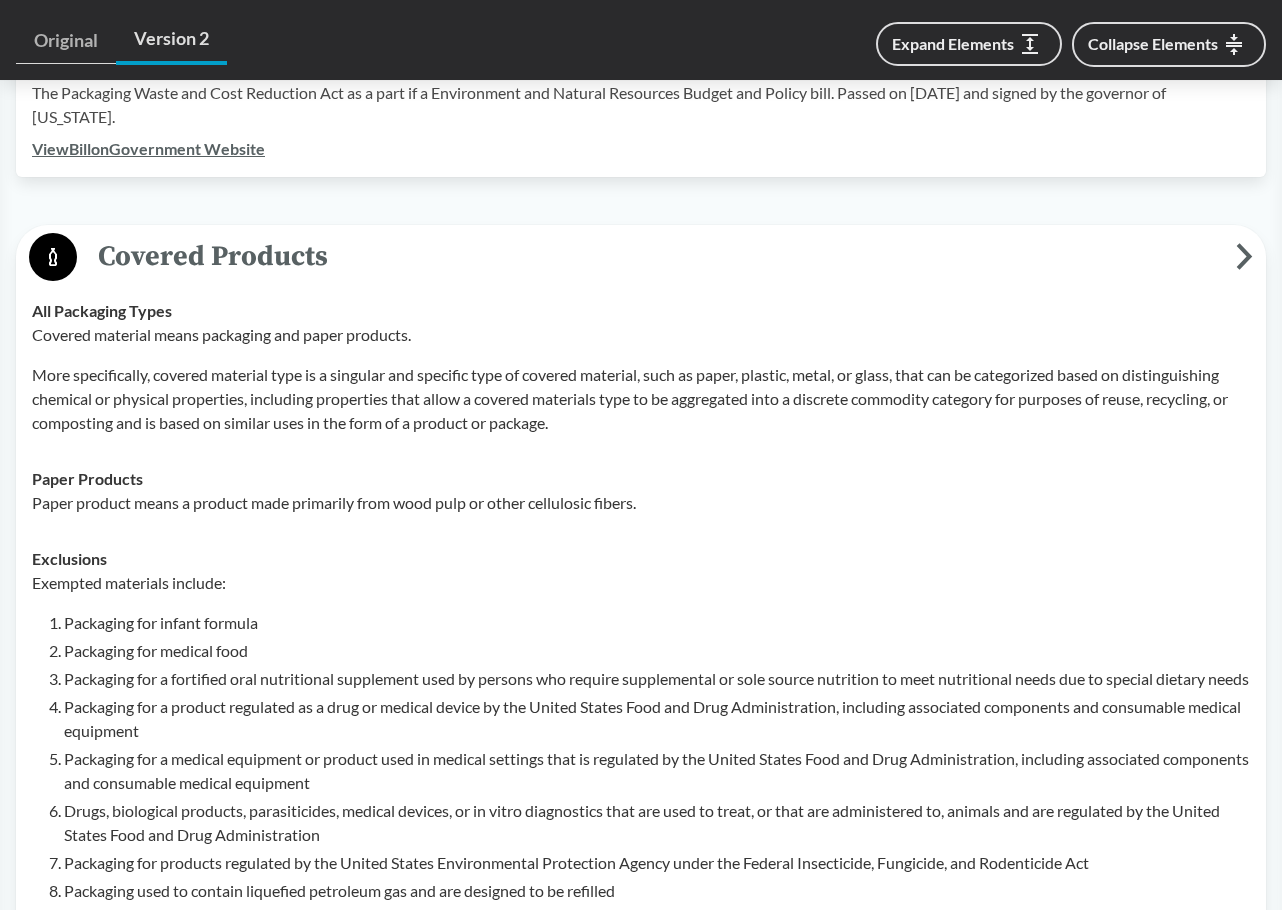 click on "Covered Products" at bounding box center (656, 256) 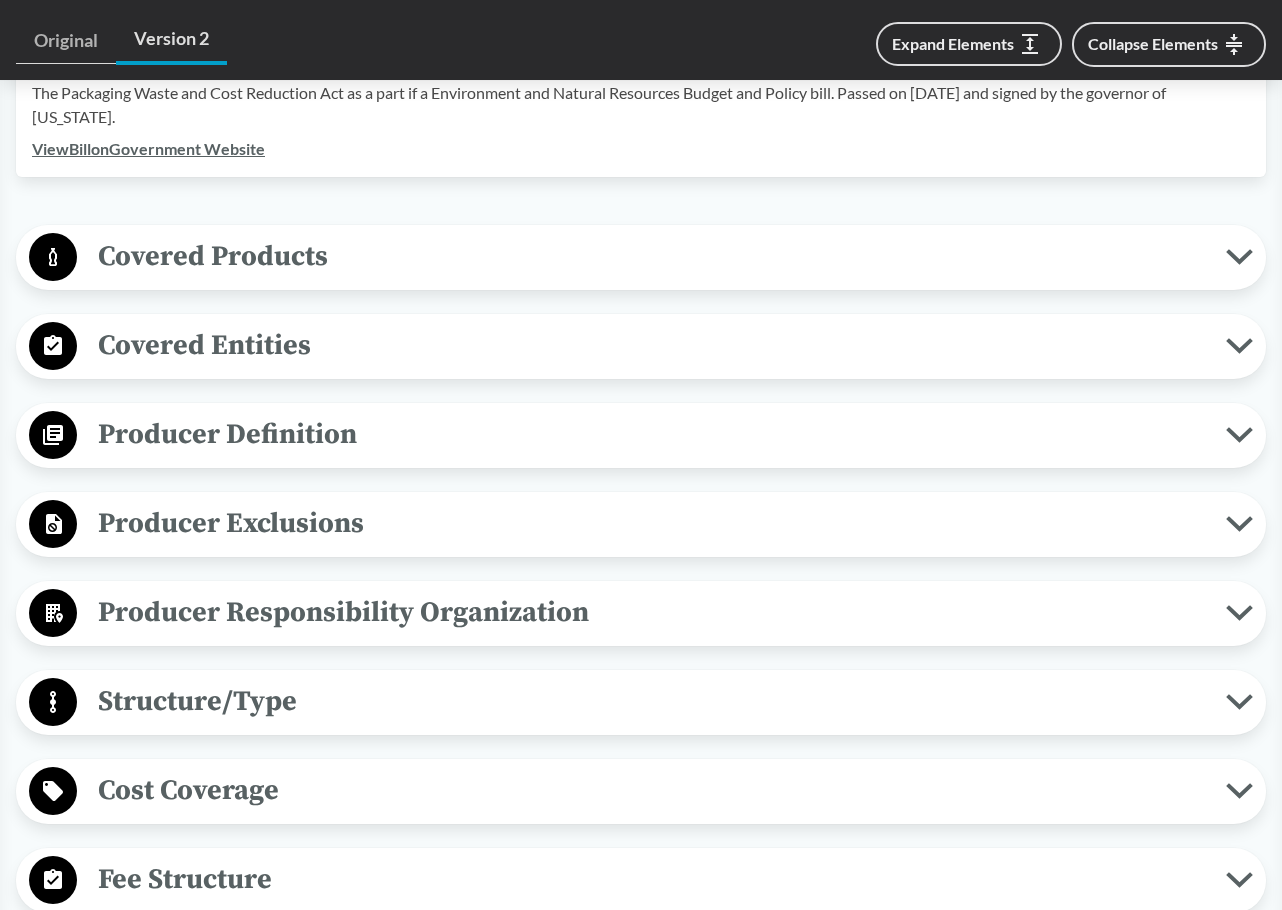 click on "Covered Products" at bounding box center [651, 256] 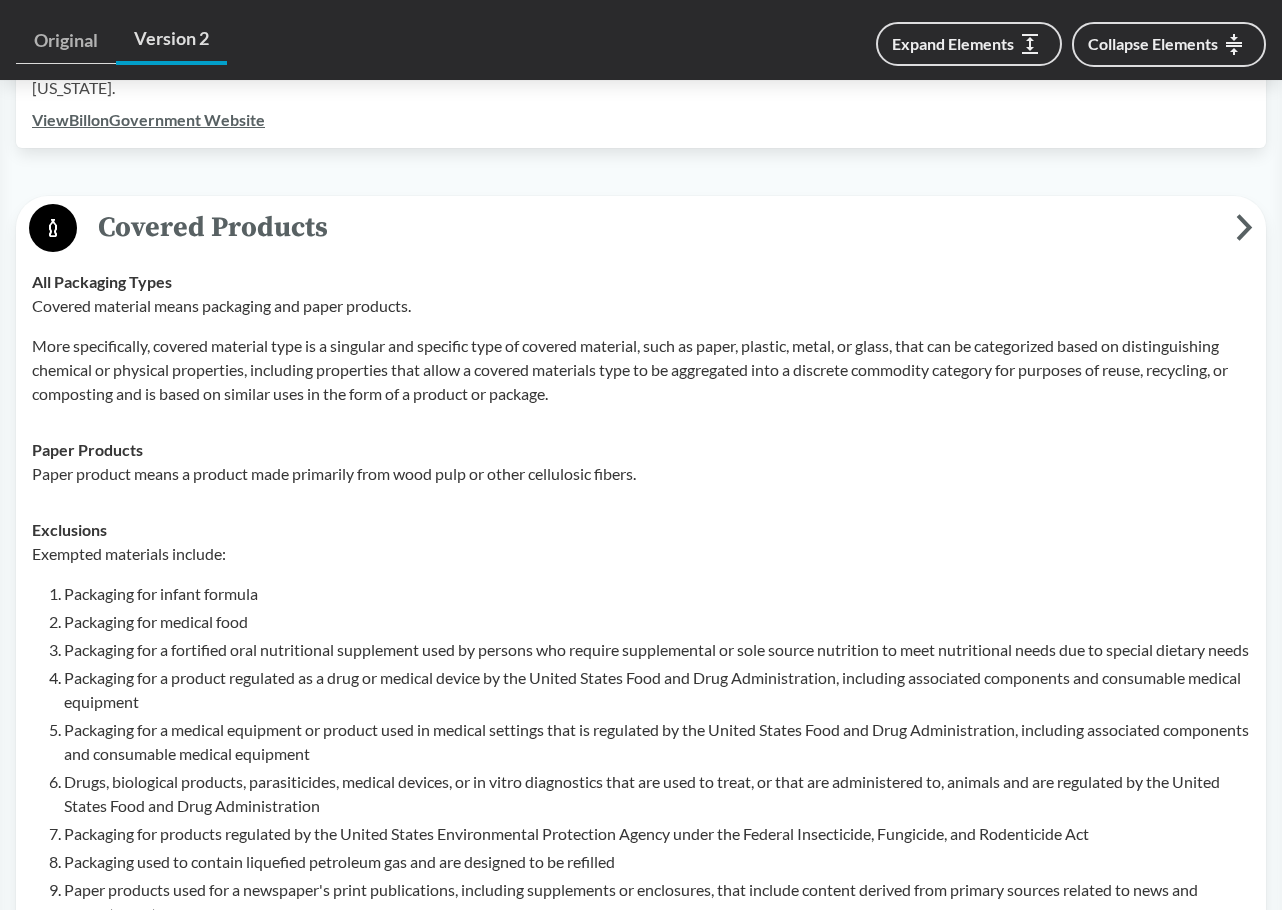 drag, startPoint x: 647, startPoint y: 517, endPoint x: 650, endPoint y: 561, distance: 44.102154 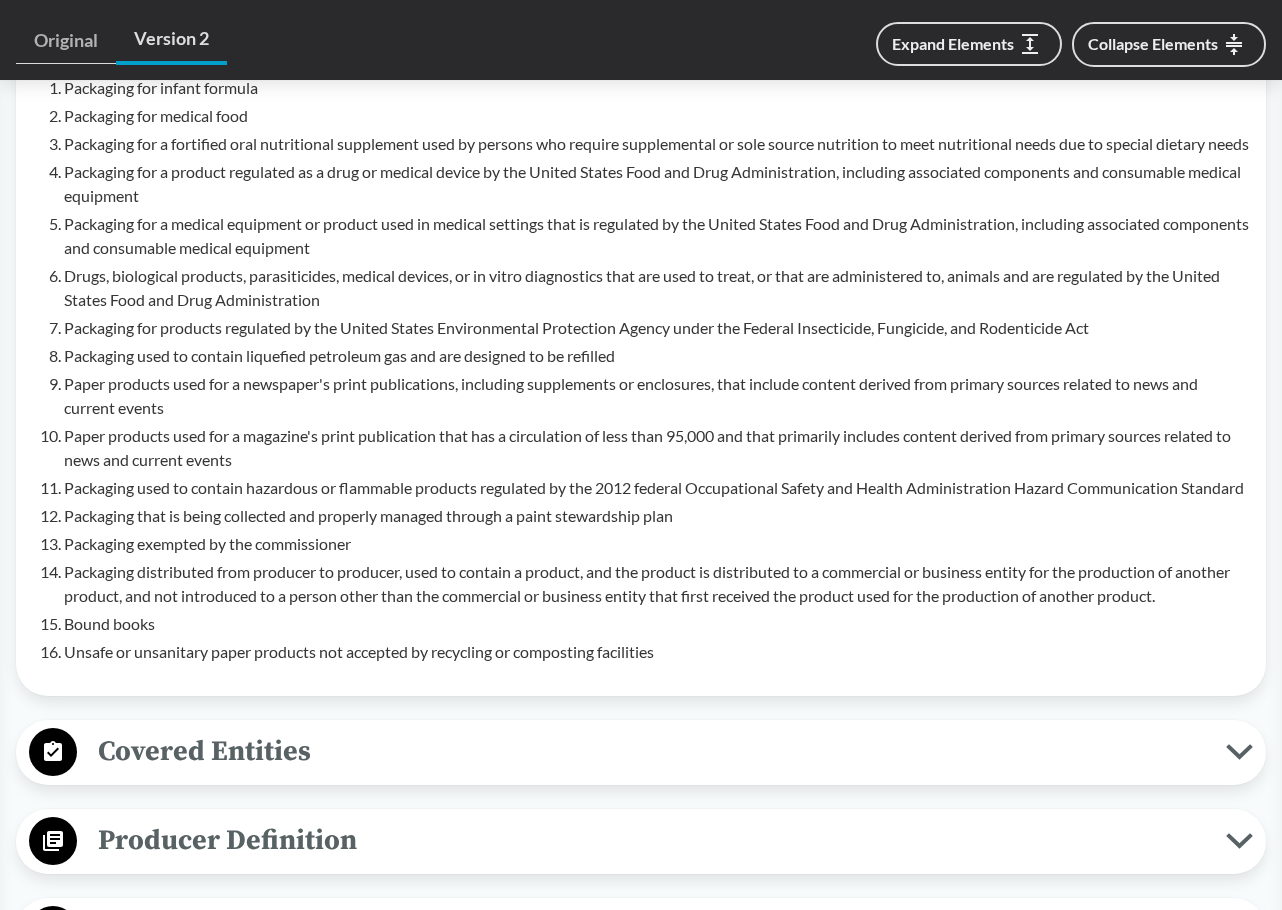 scroll, scrollTop: 1241, scrollLeft: 0, axis: vertical 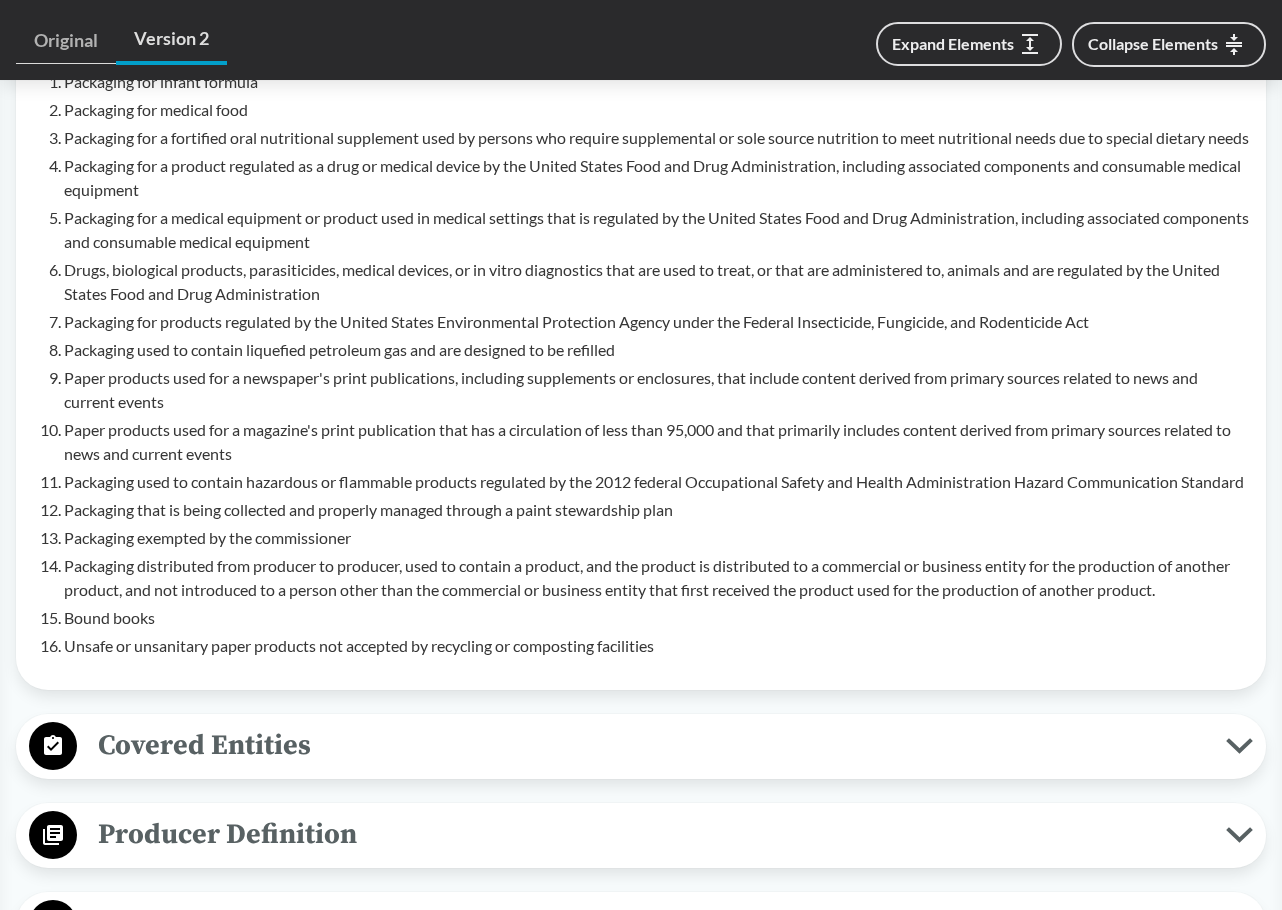 click on "Covered Entities" at bounding box center (651, 745) 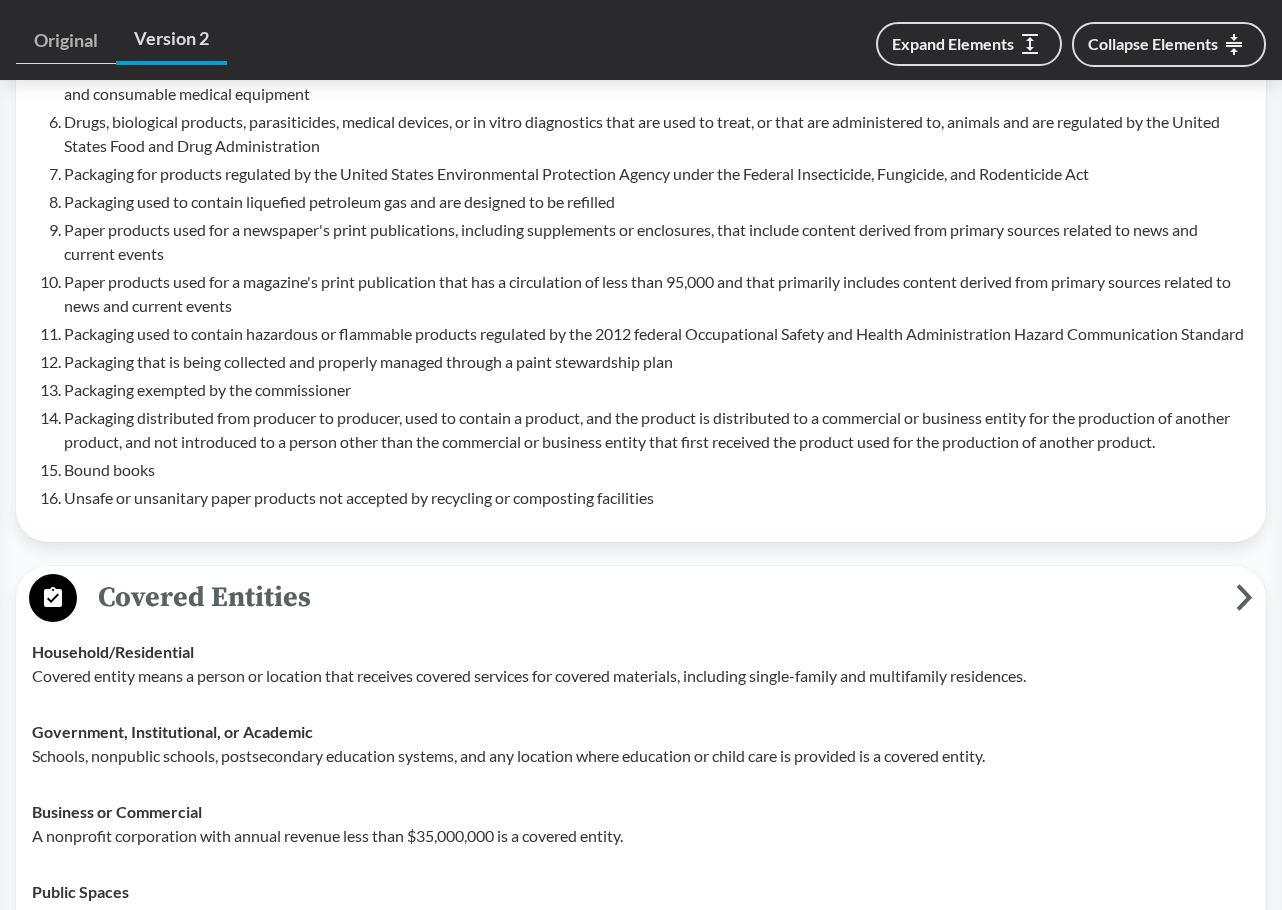 scroll, scrollTop: 1641, scrollLeft: 0, axis: vertical 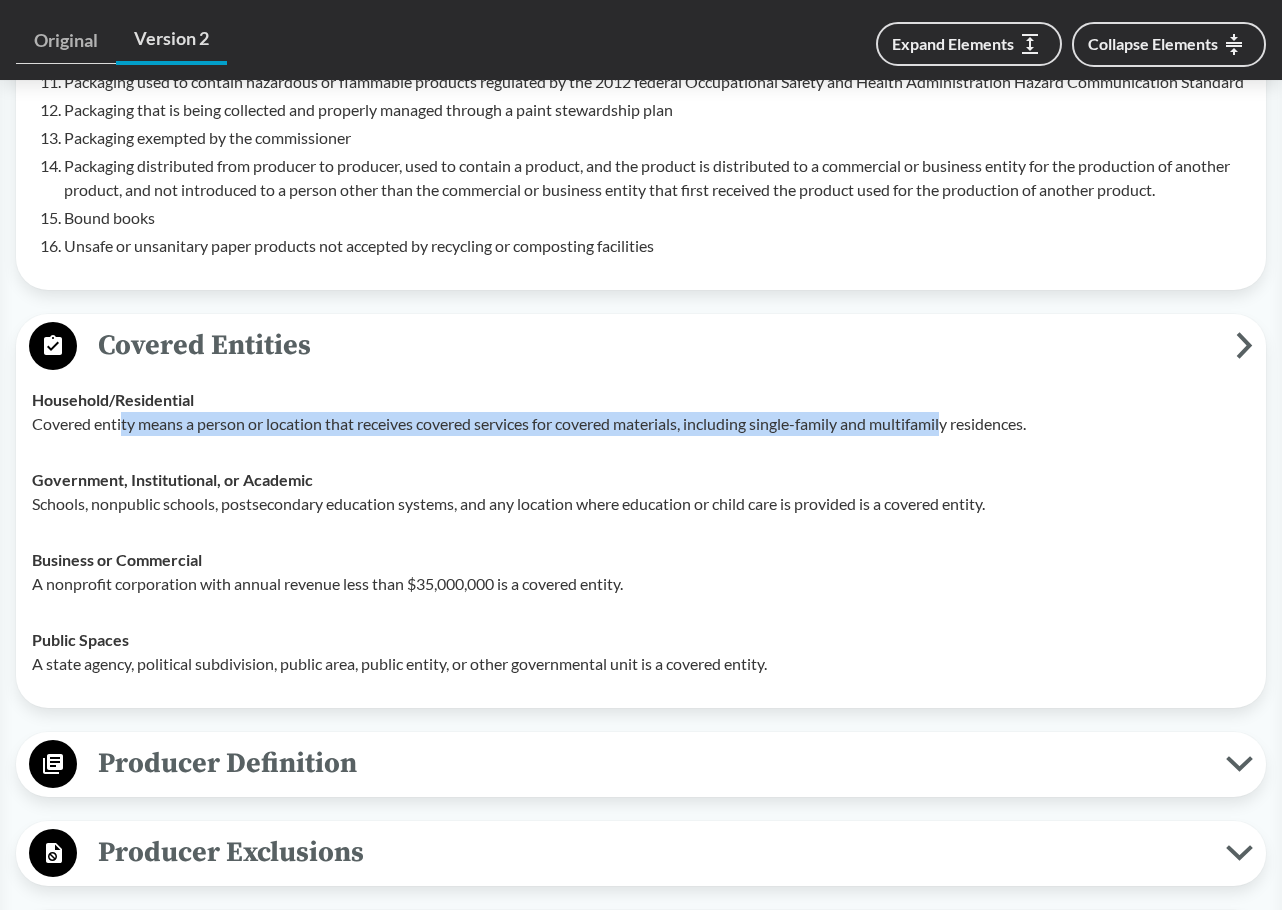 drag, startPoint x: 123, startPoint y: 450, endPoint x: 956, endPoint y: 438, distance: 833.0864 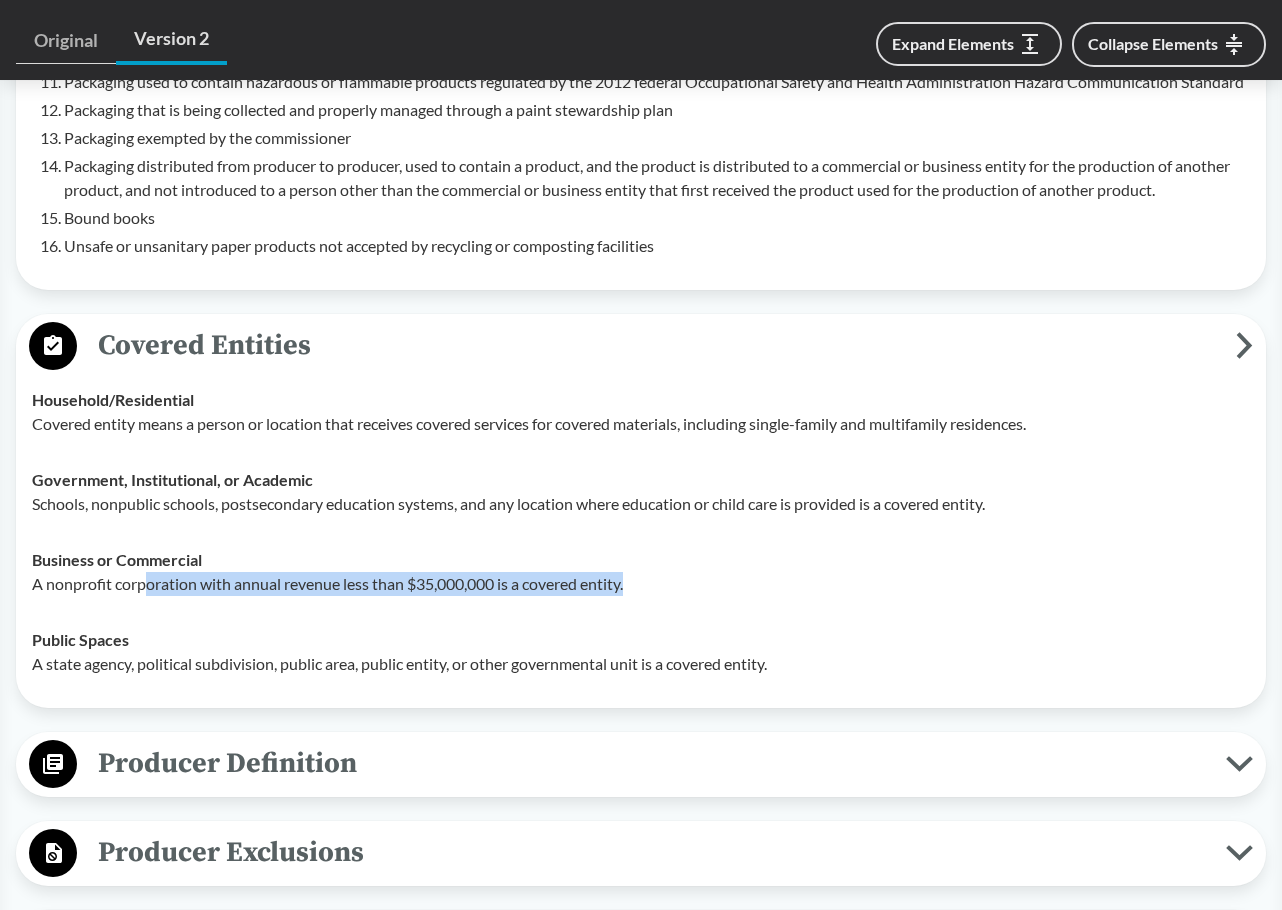 drag, startPoint x: 147, startPoint y: 602, endPoint x: 666, endPoint y: 614, distance: 519.13873 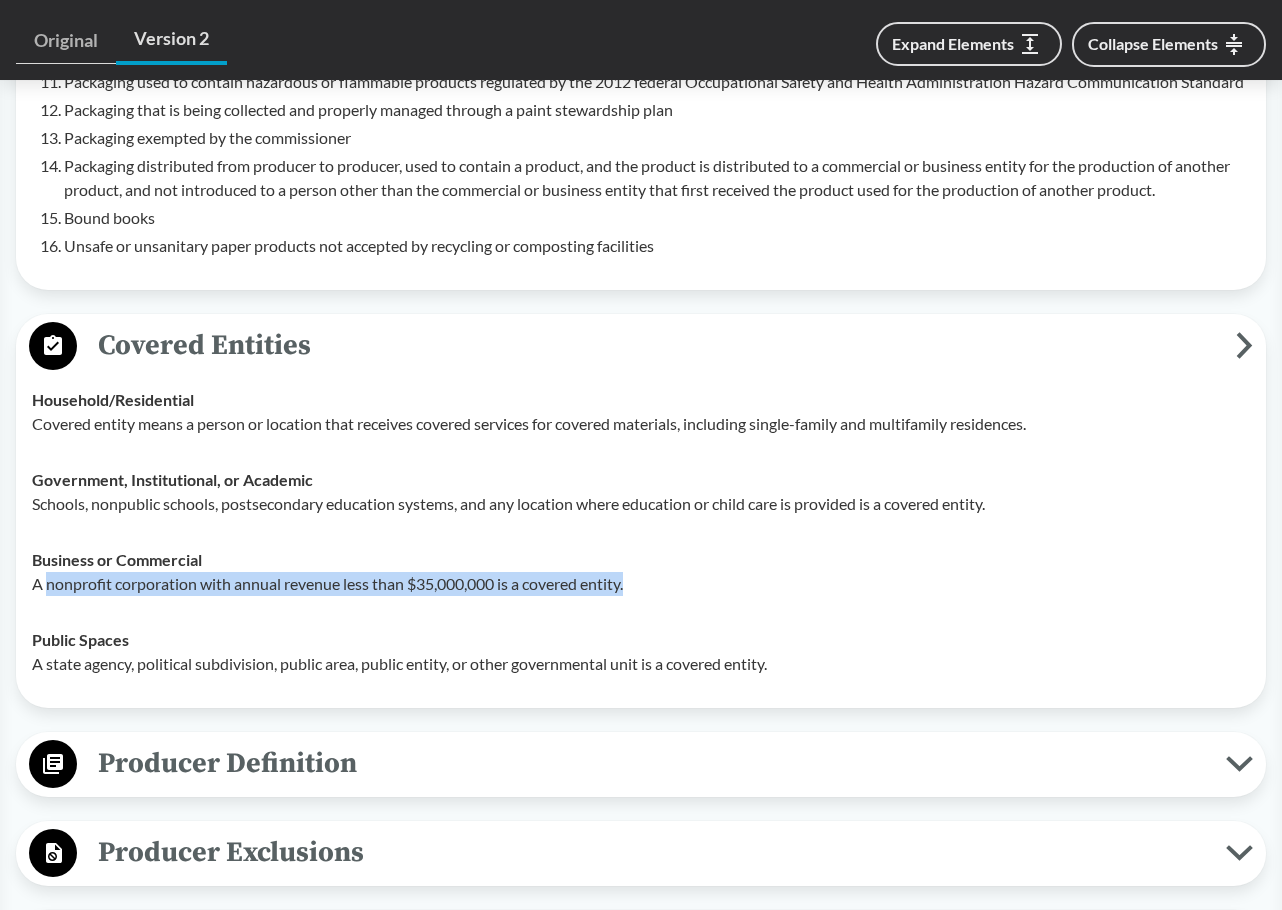drag, startPoint x: 666, startPoint y: 614, endPoint x: 56, endPoint y: 602, distance: 610.11804 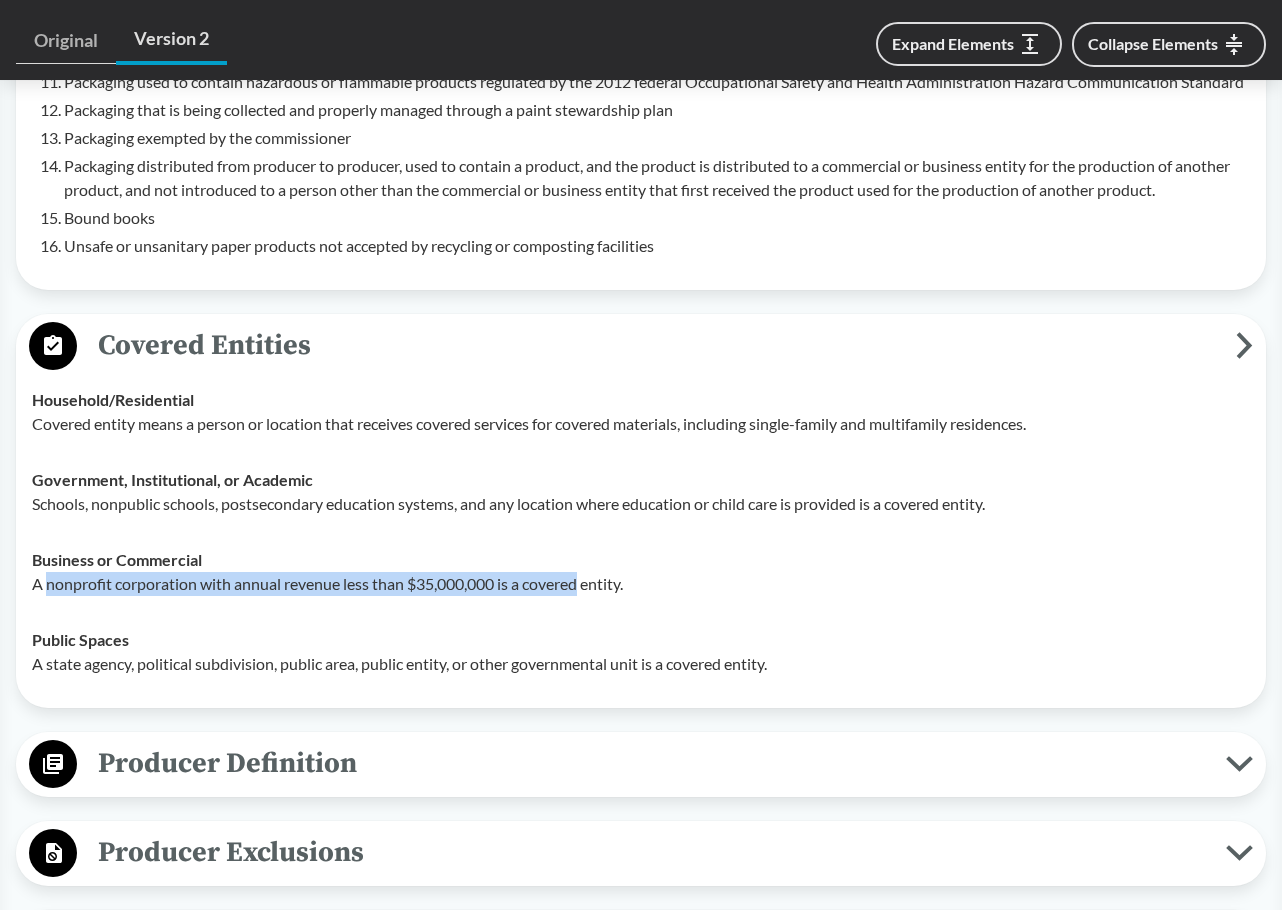 drag, startPoint x: 56, startPoint y: 602, endPoint x: 528, endPoint y: 601, distance: 472.00107 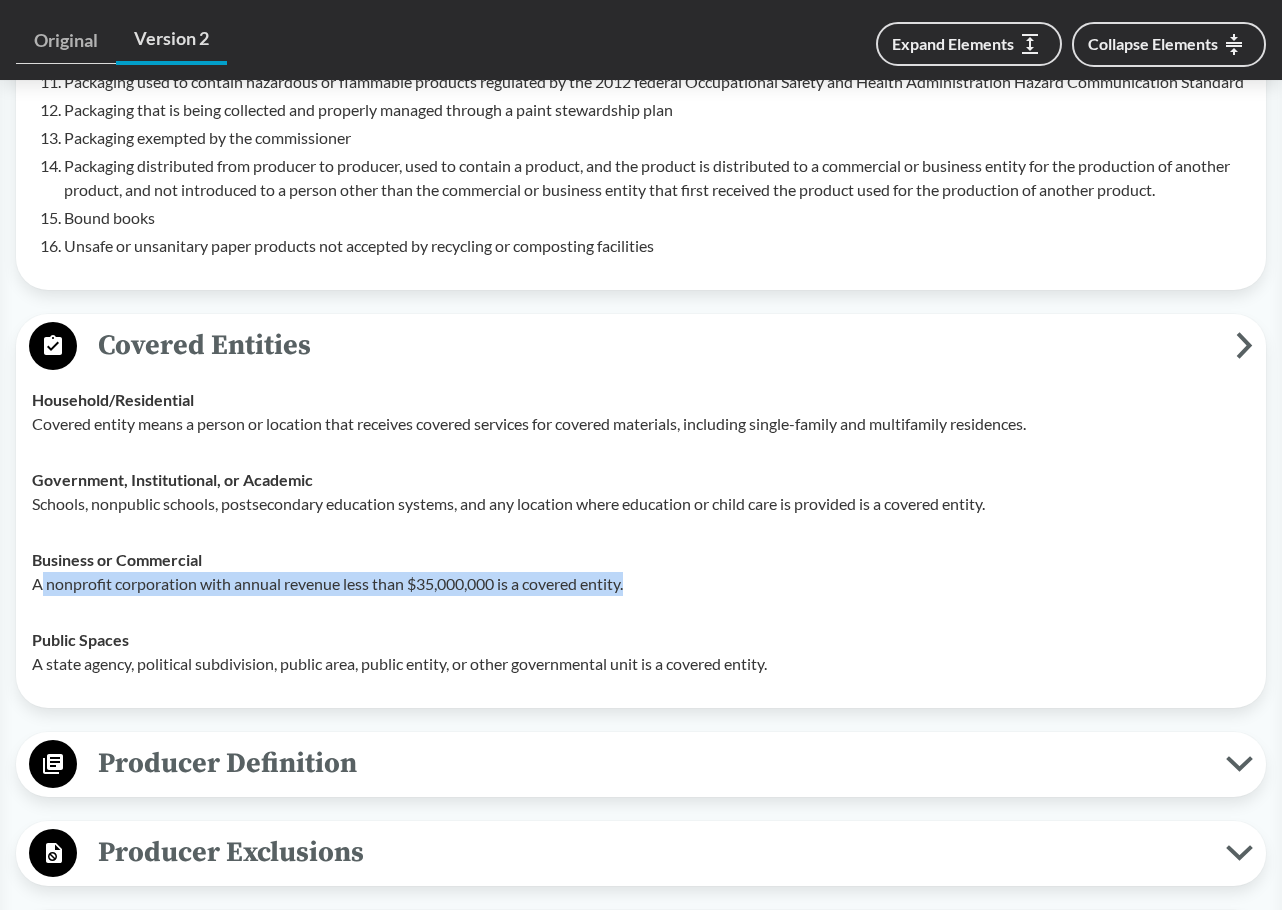 drag, startPoint x: 656, startPoint y: 601, endPoint x: 39, endPoint y: 592, distance: 617.0656 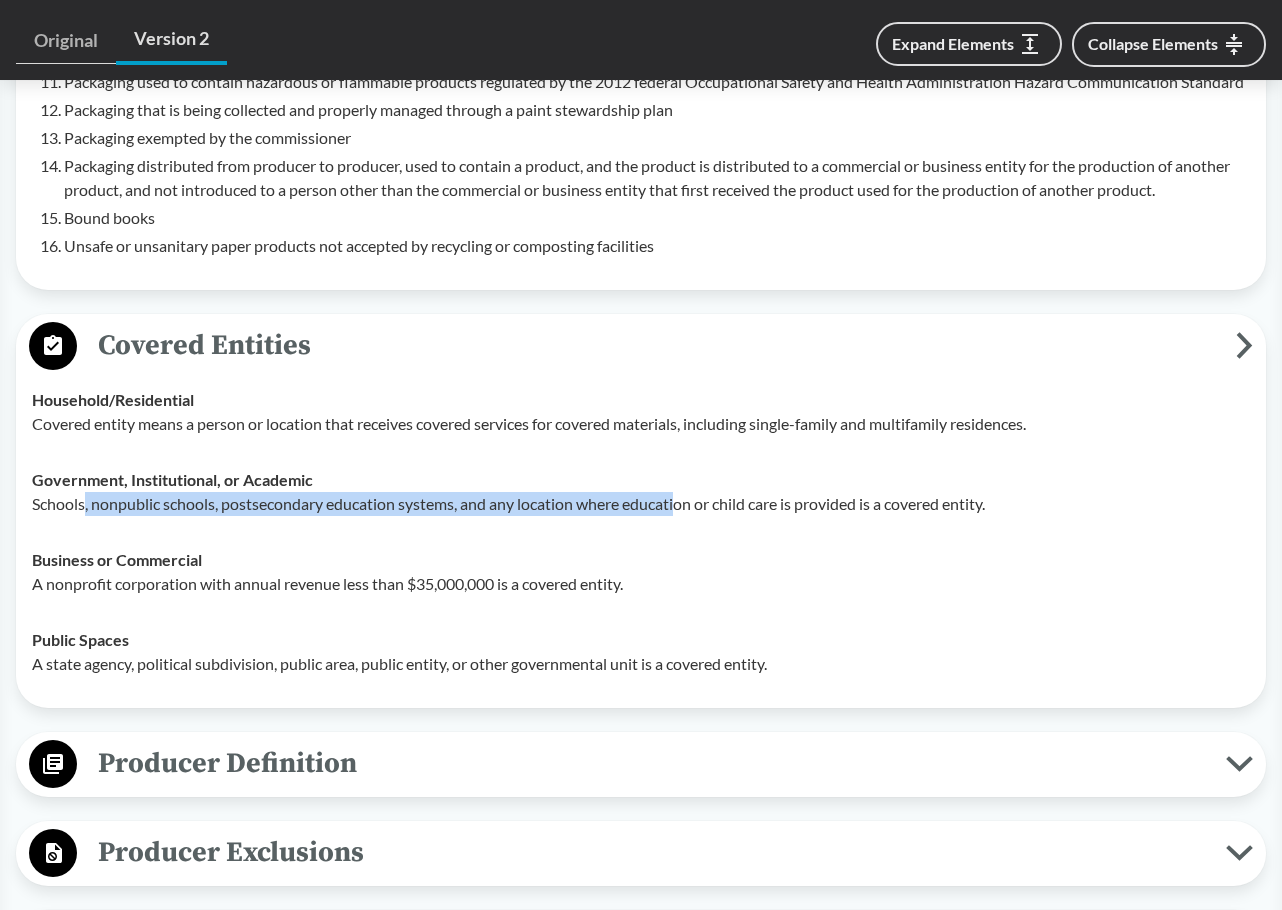 drag, startPoint x: 89, startPoint y: 525, endPoint x: 685, endPoint y: 518, distance: 596.0411 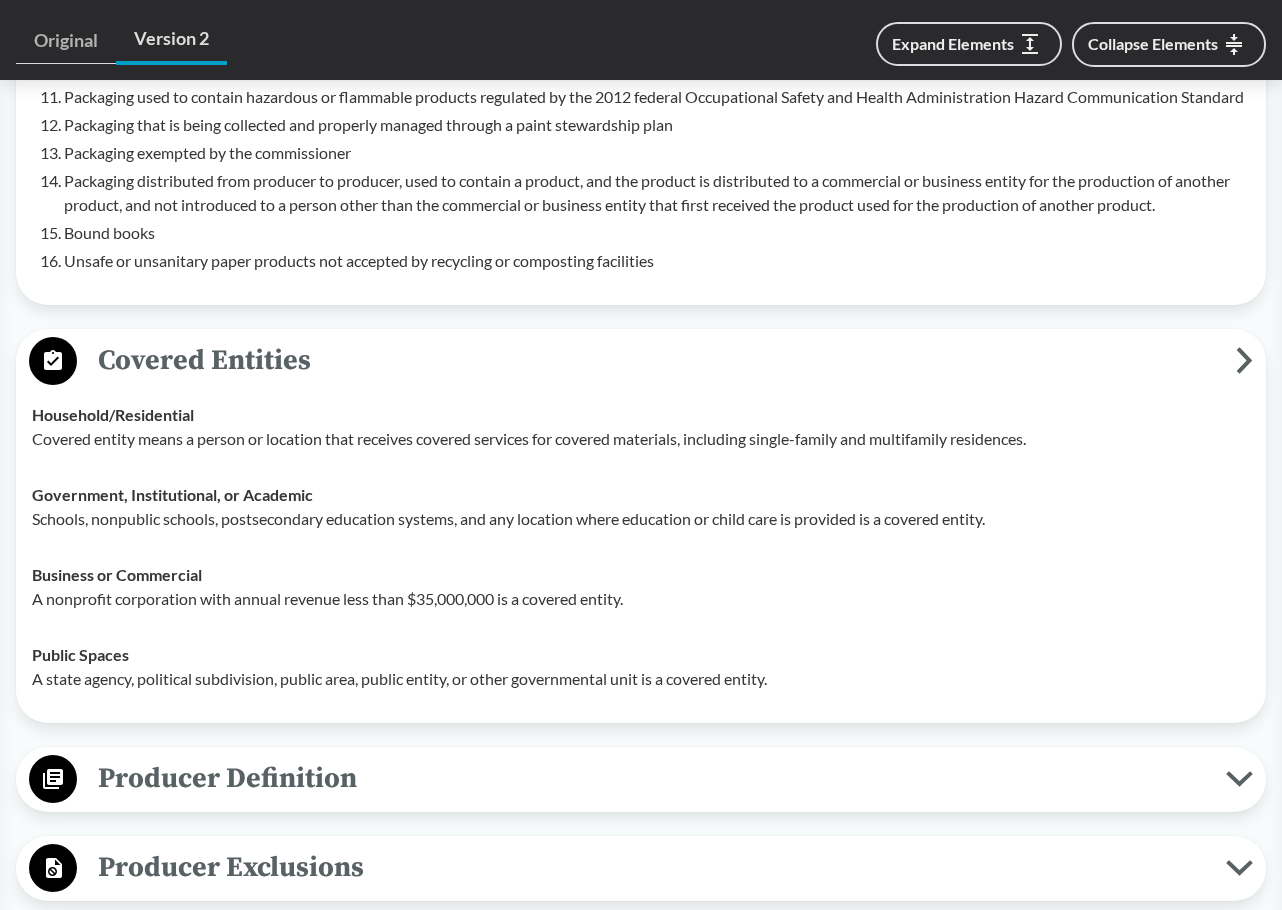 scroll, scrollTop: 1741, scrollLeft: 0, axis: vertical 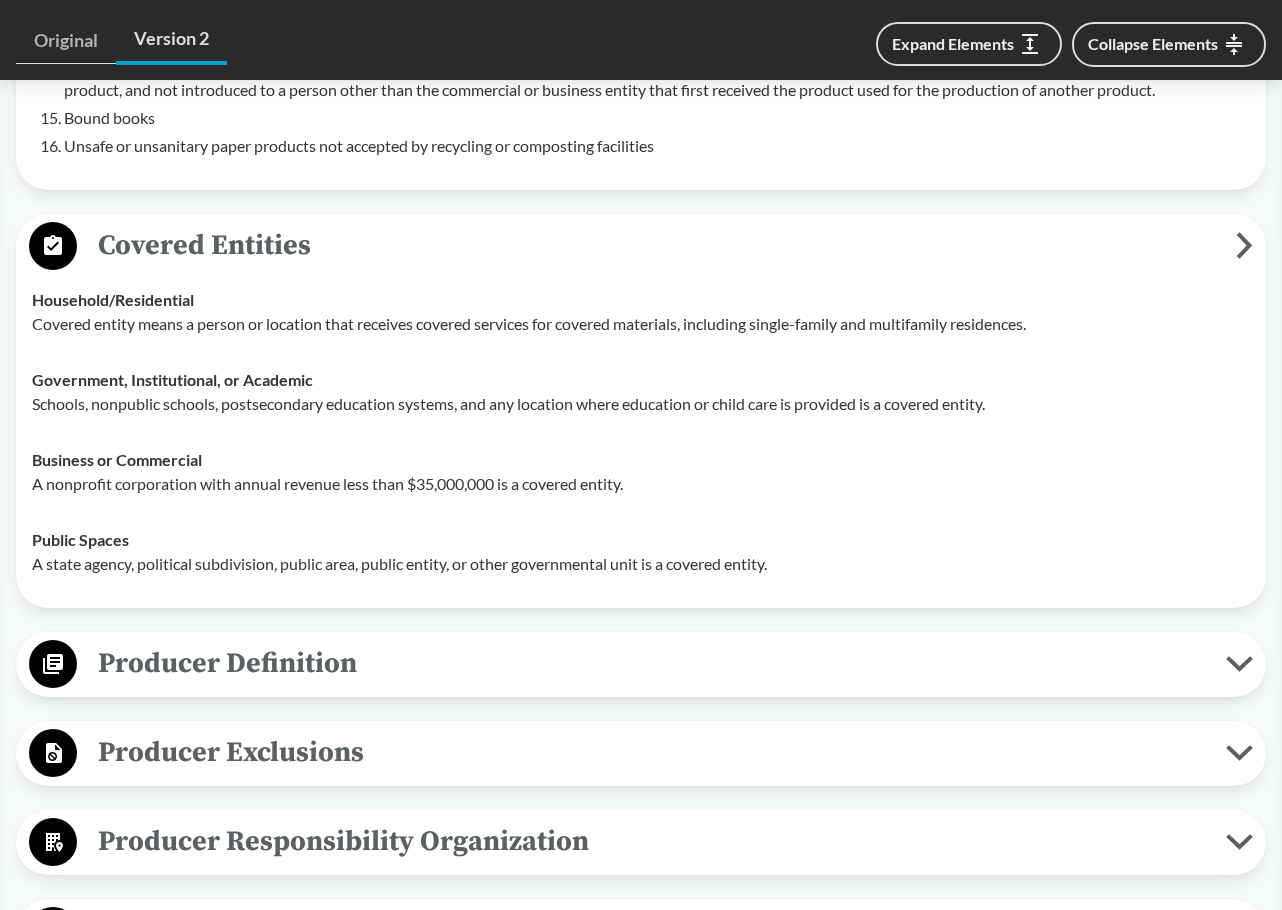 click on "Producer Definition" at bounding box center [651, 663] 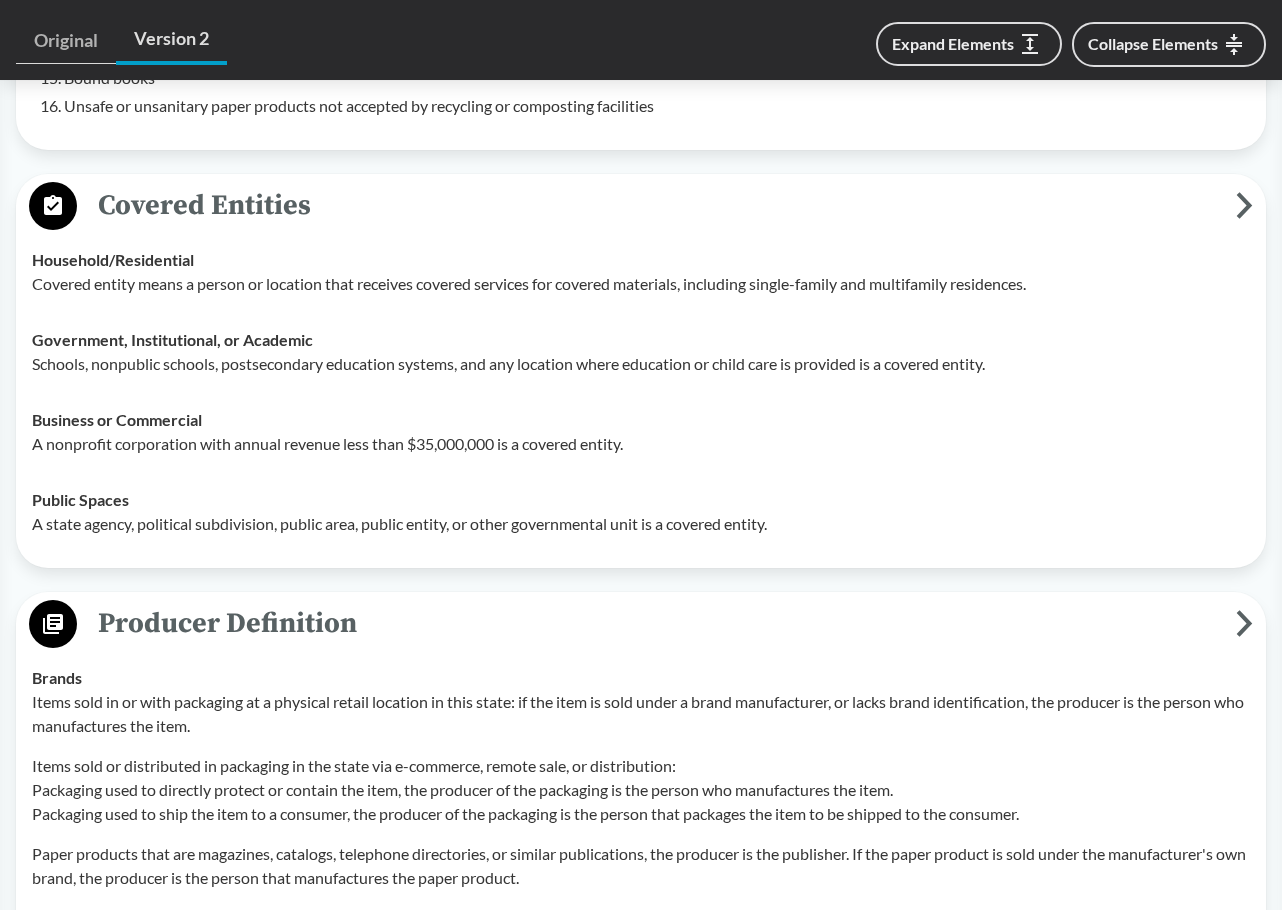 scroll, scrollTop: 1741, scrollLeft: 0, axis: vertical 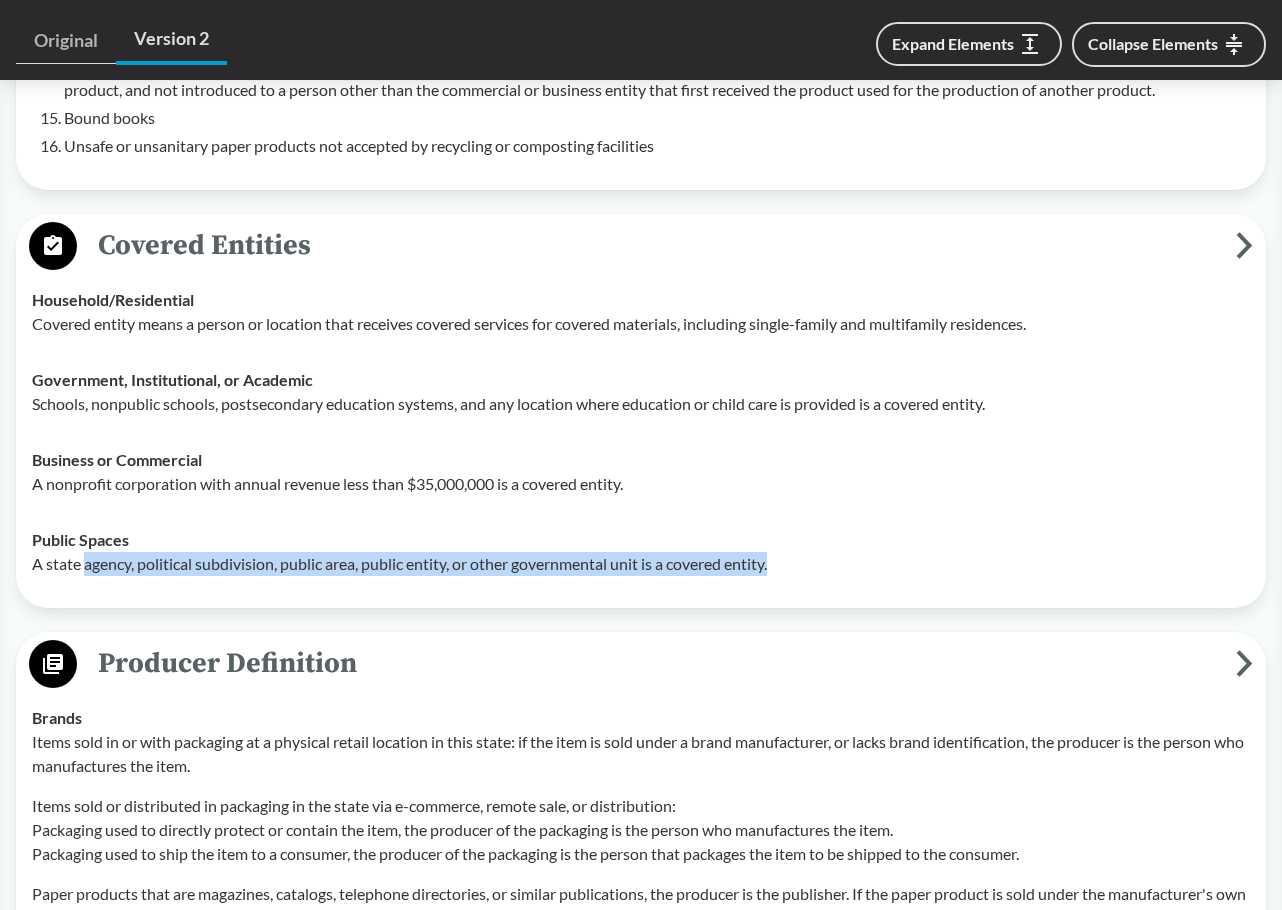 drag, startPoint x: 831, startPoint y: 577, endPoint x: 88, endPoint y: 579, distance: 743.0027 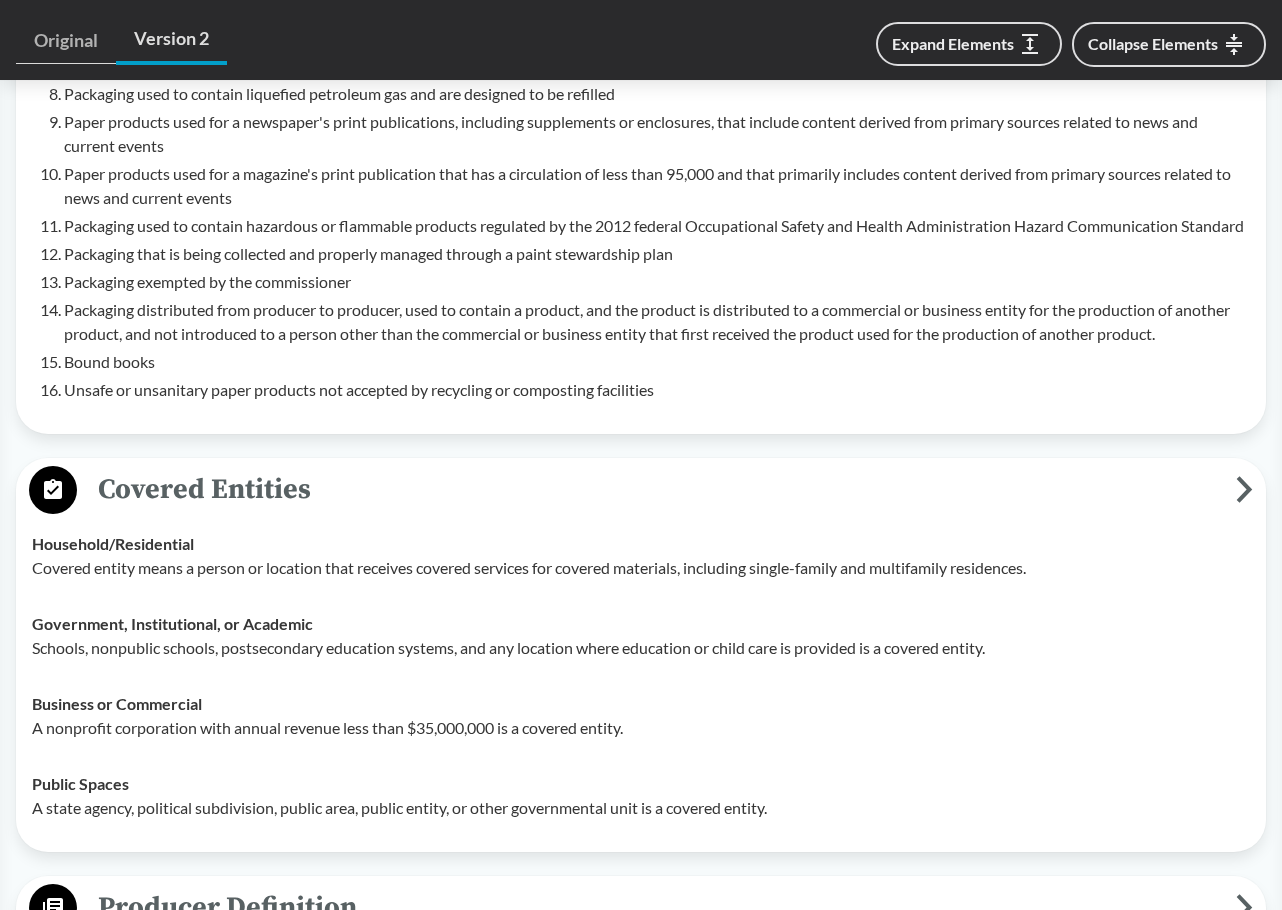 scroll, scrollTop: 1541, scrollLeft: 0, axis: vertical 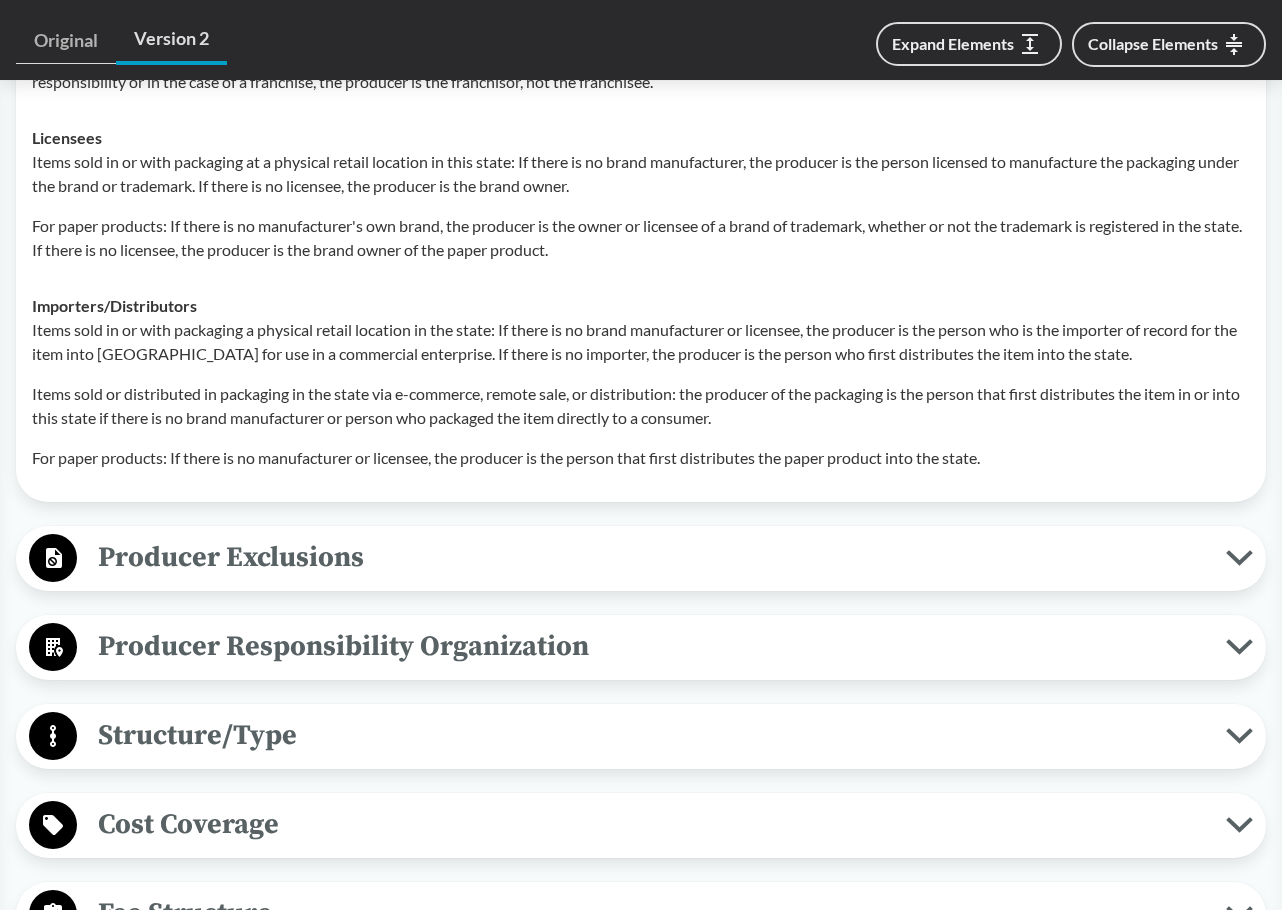 click on "Producer Exclusions" at bounding box center (651, 557) 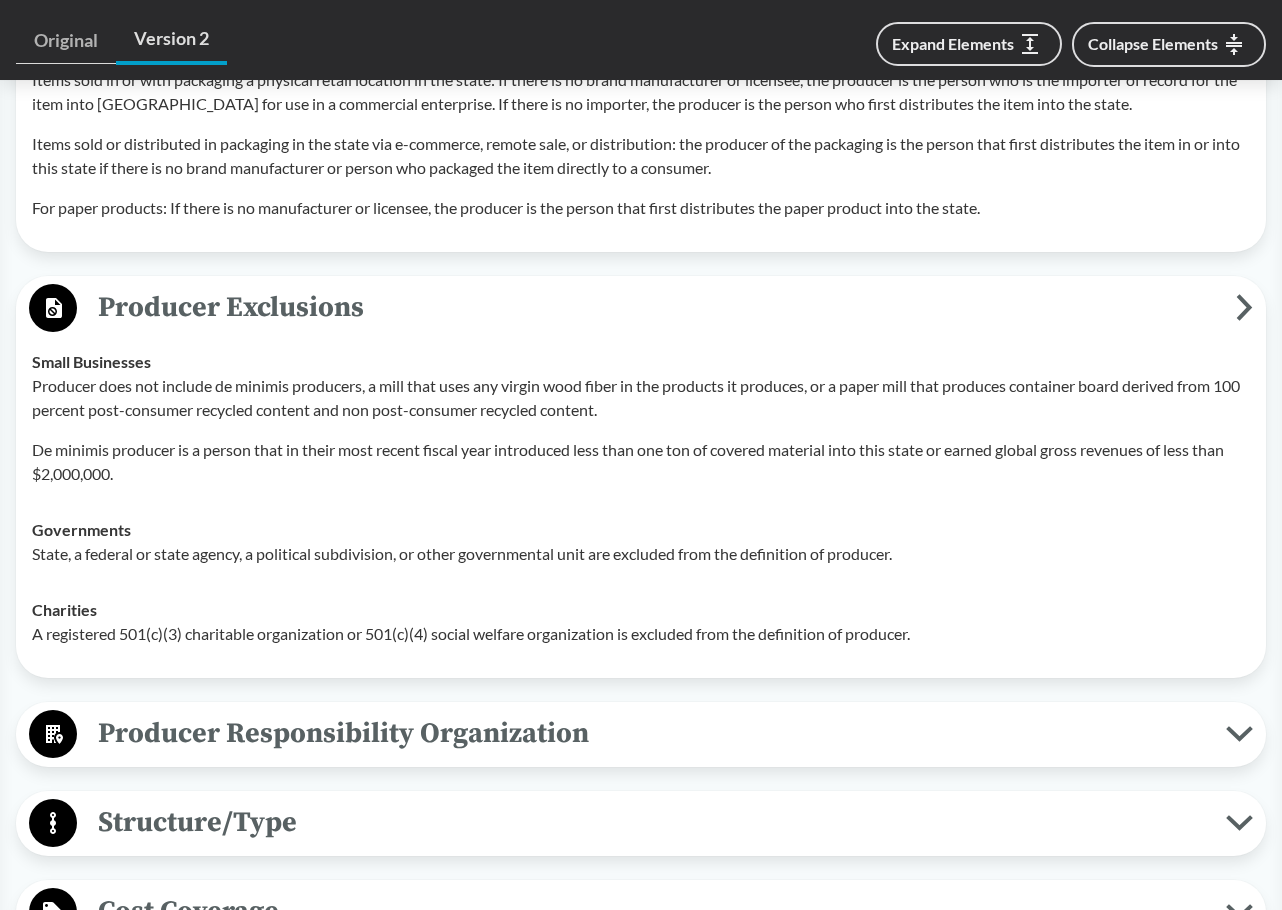 scroll, scrollTop: 2941, scrollLeft: 0, axis: vertical 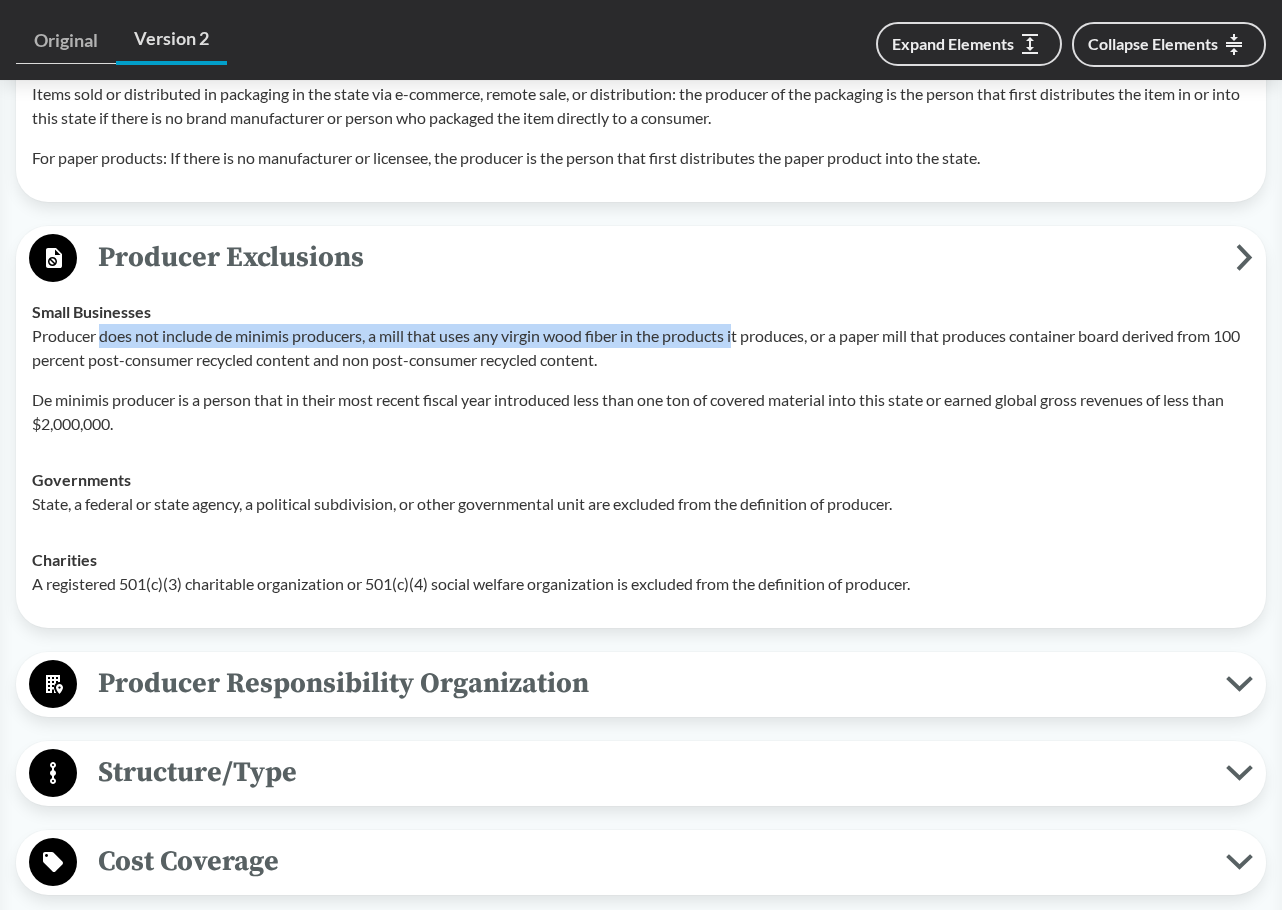 drag, startPoint x: 107, startPoint y: 359, endPoint x: 743, endPoint y: 353, distance: 636.0283 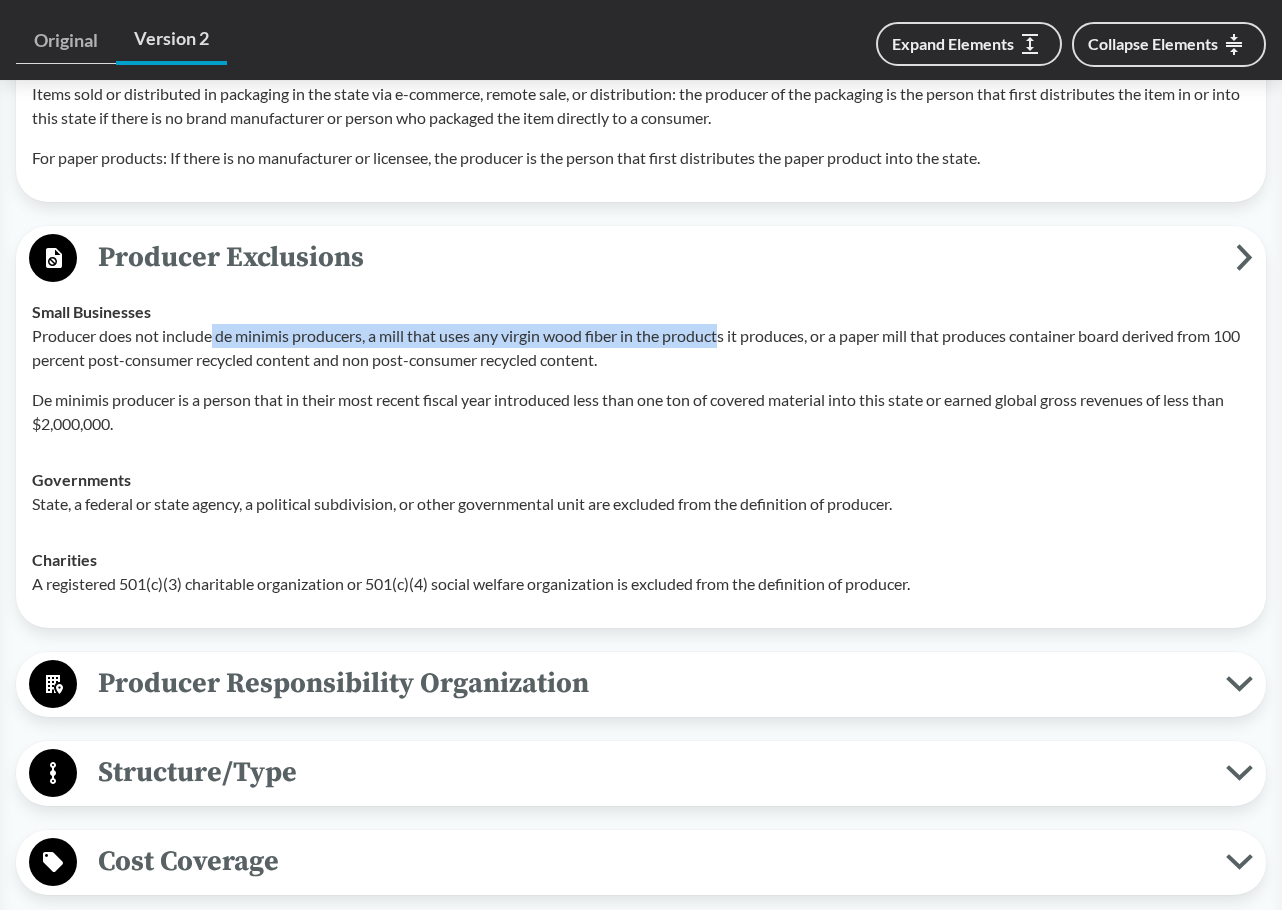 drag, startPoint x: 531, startPoint y: 339, endPoint x: 214, endPoint y: 351, distance: 317.22705 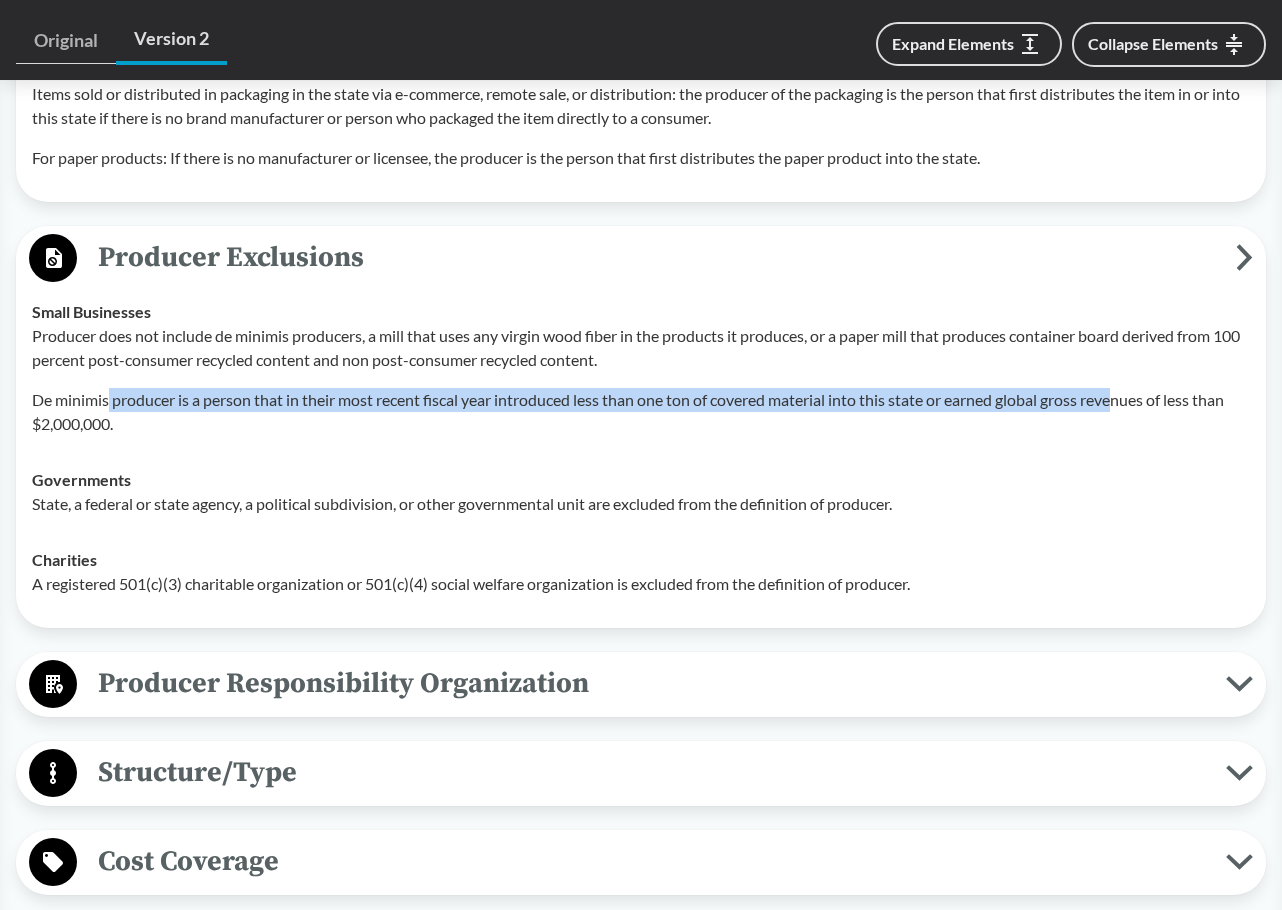 drag, startPoint x: 203, startPoint y: 422, endPoint x: 1127, endPoint y: 421, distance: 924.00055 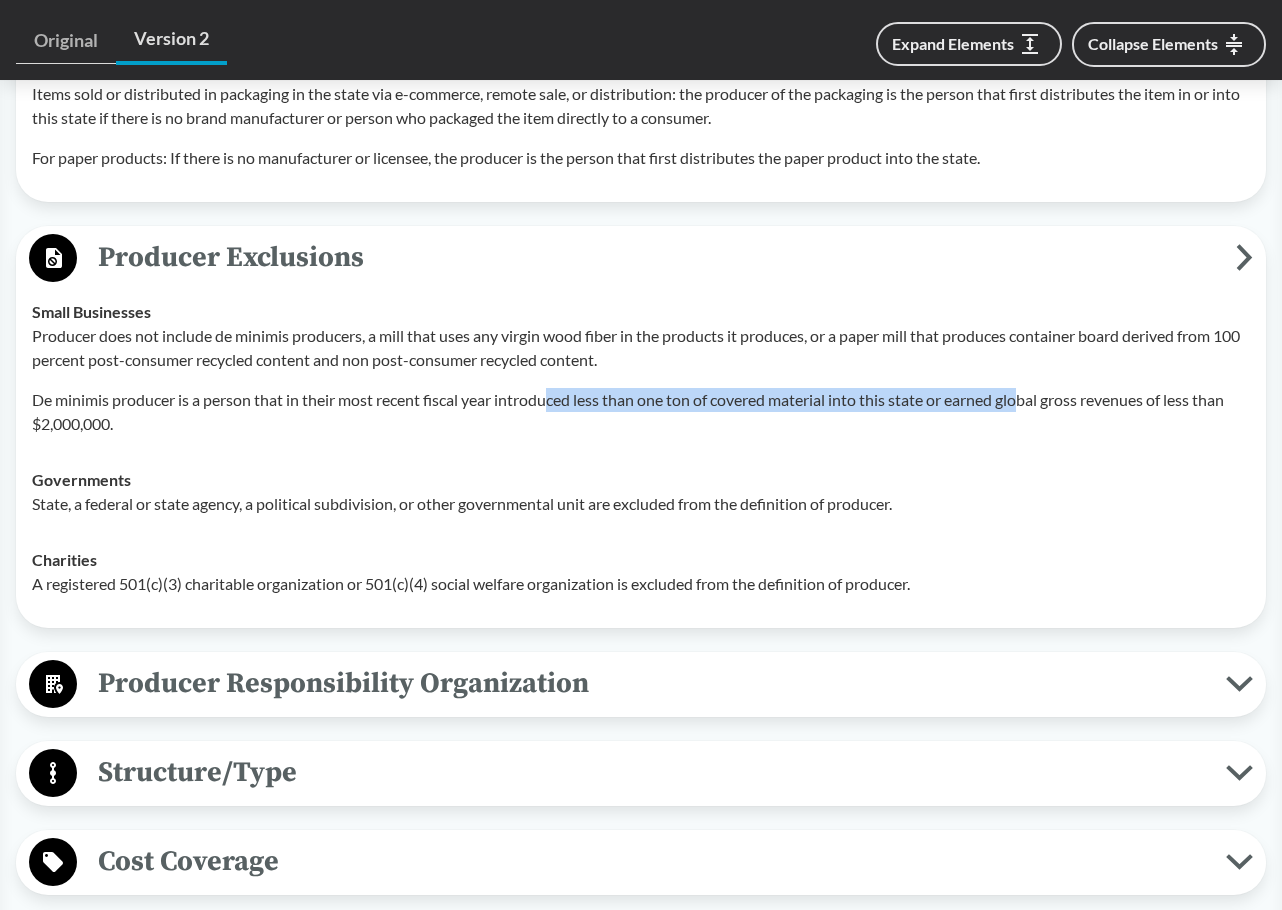 drag, startPoint x: 1032, startPoint y: 414, endPoint x: 550, endPoint y: 406, distance: 482.06638 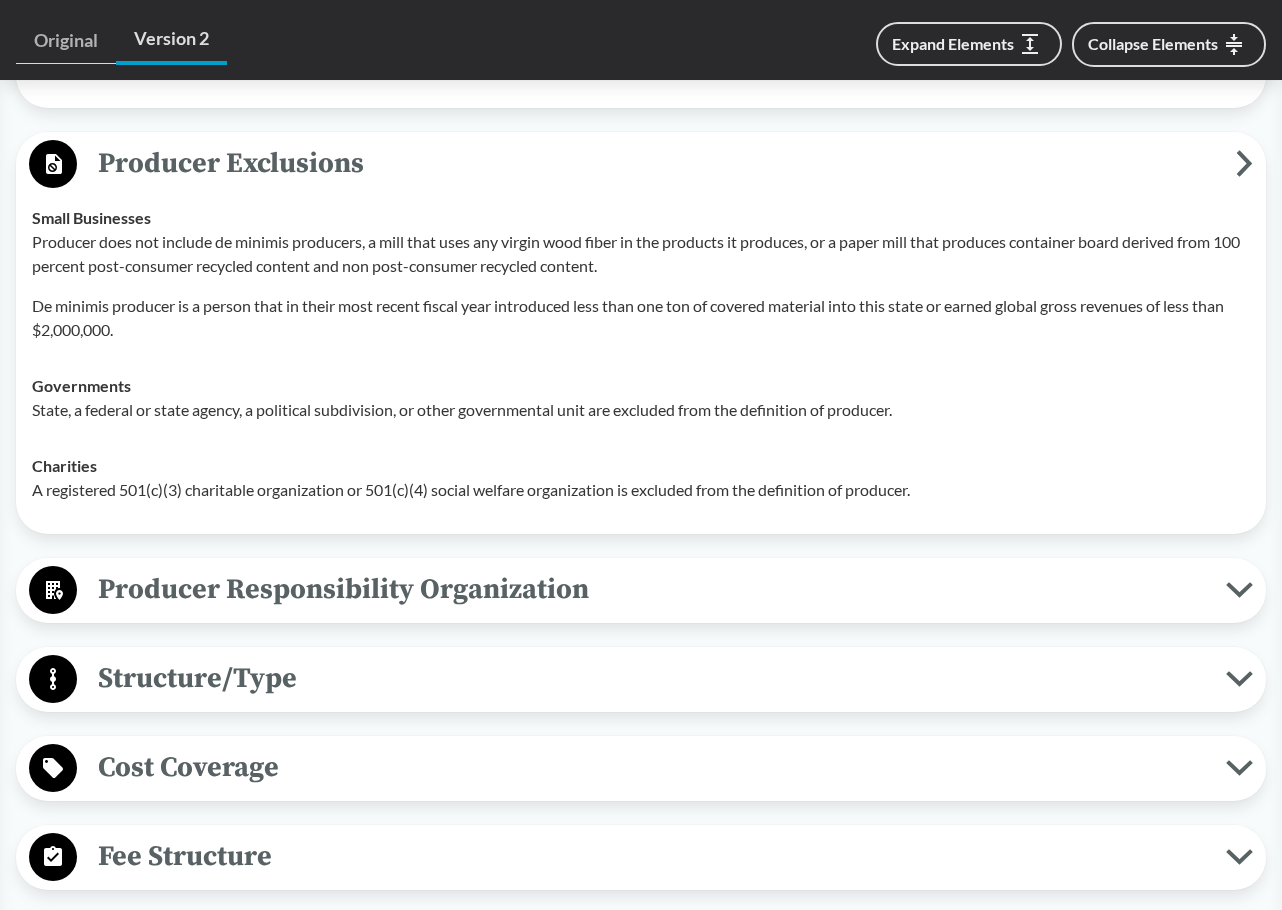 drag, startPoint x: 547, startPoint y: 424, endPoint x: 541, endPoint y: 463, distance: 39.45884 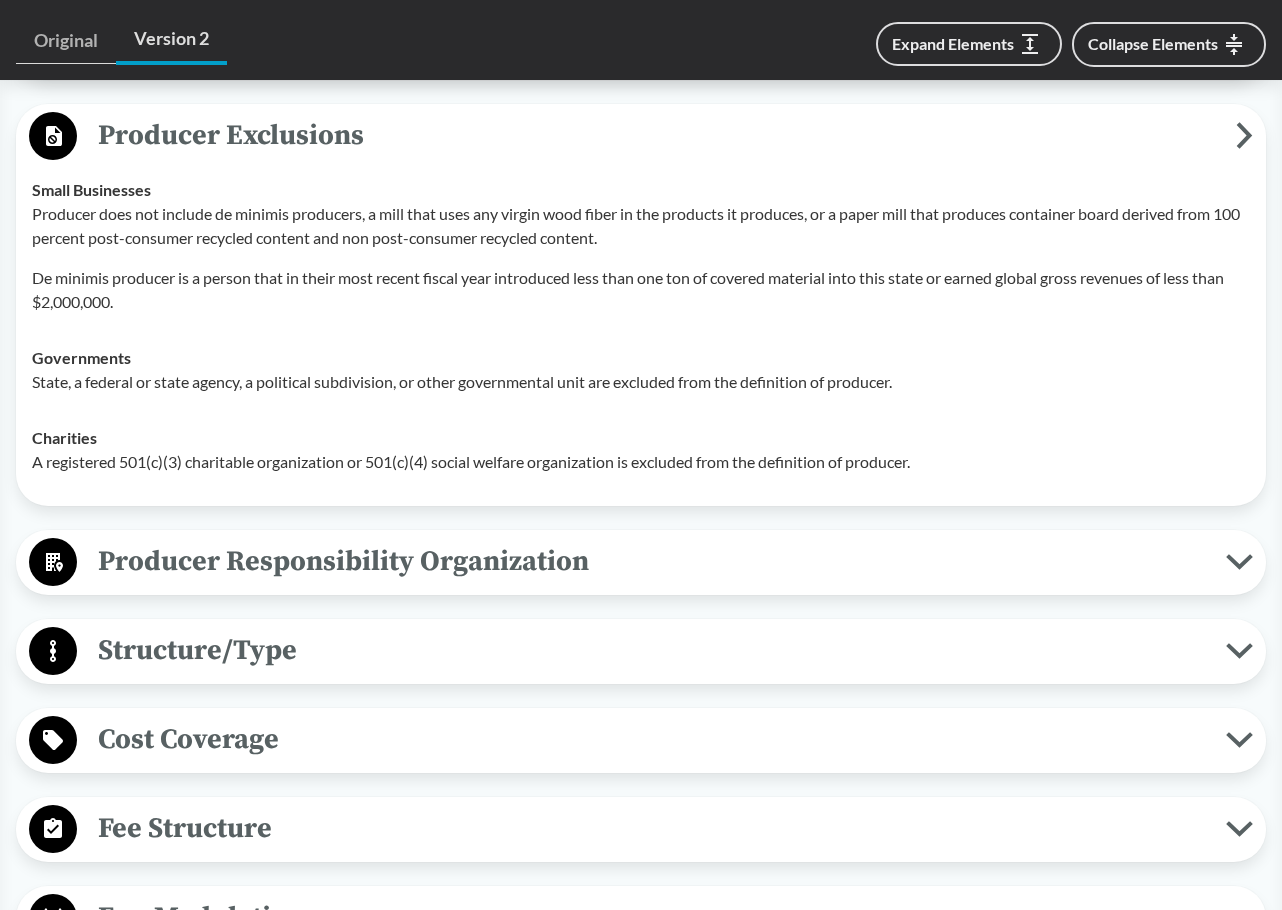click on "Producer Responsibility Organization Collective Producer Responsibility Producers must register with a Producer Responsibility Organization. More than one PRO may be established after the initial approval and stewardship plan, but they must establish a coordinating body. Nonprofit Requirement Producer responsibility organization means a nonprofit corporation that is tax exempt under chapter 501(c)(3) of the federal Internal Revenue Code." at bounding box center [641, 562] 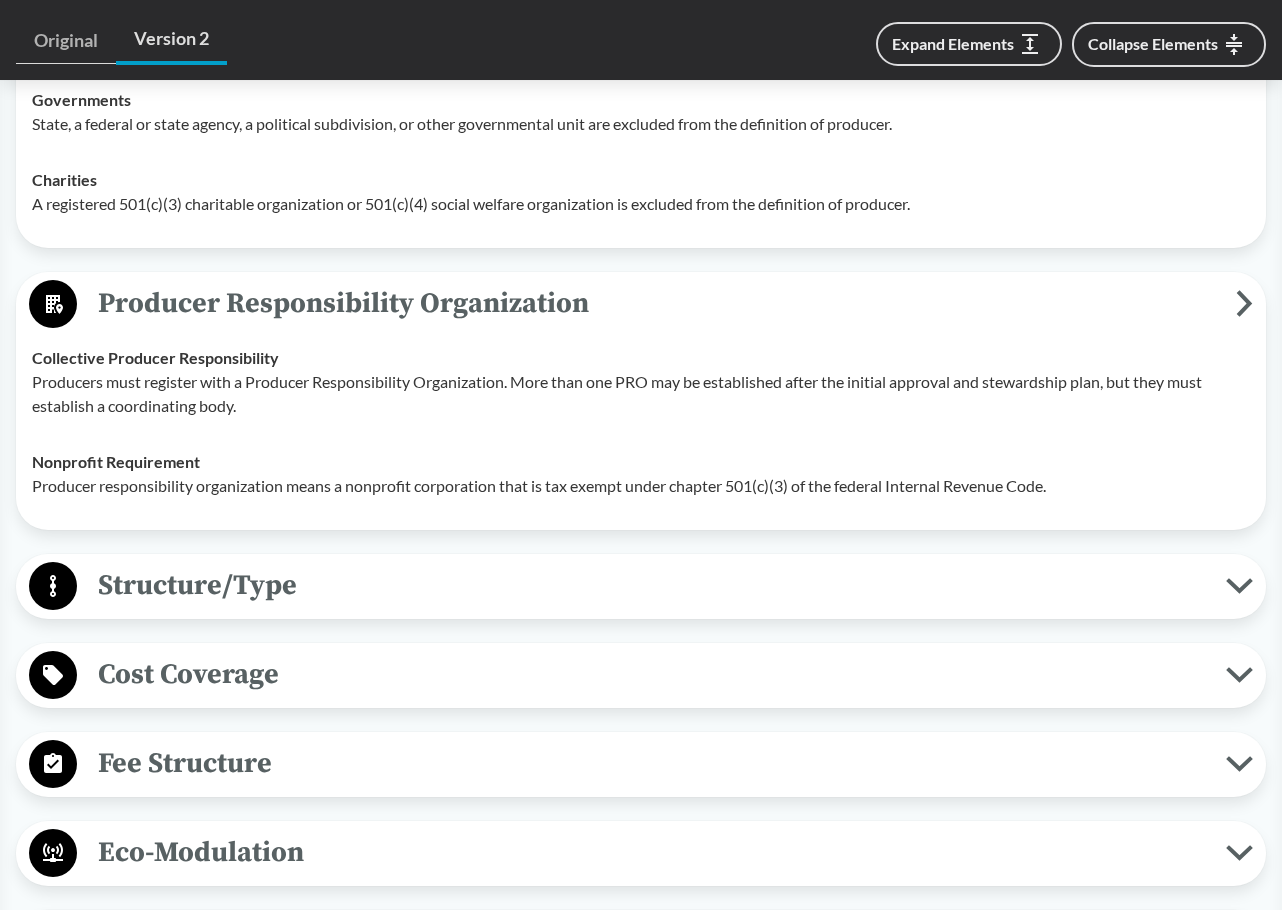 scroll, scrollTop: 3363, scrollLeft: 0, axis: vertical 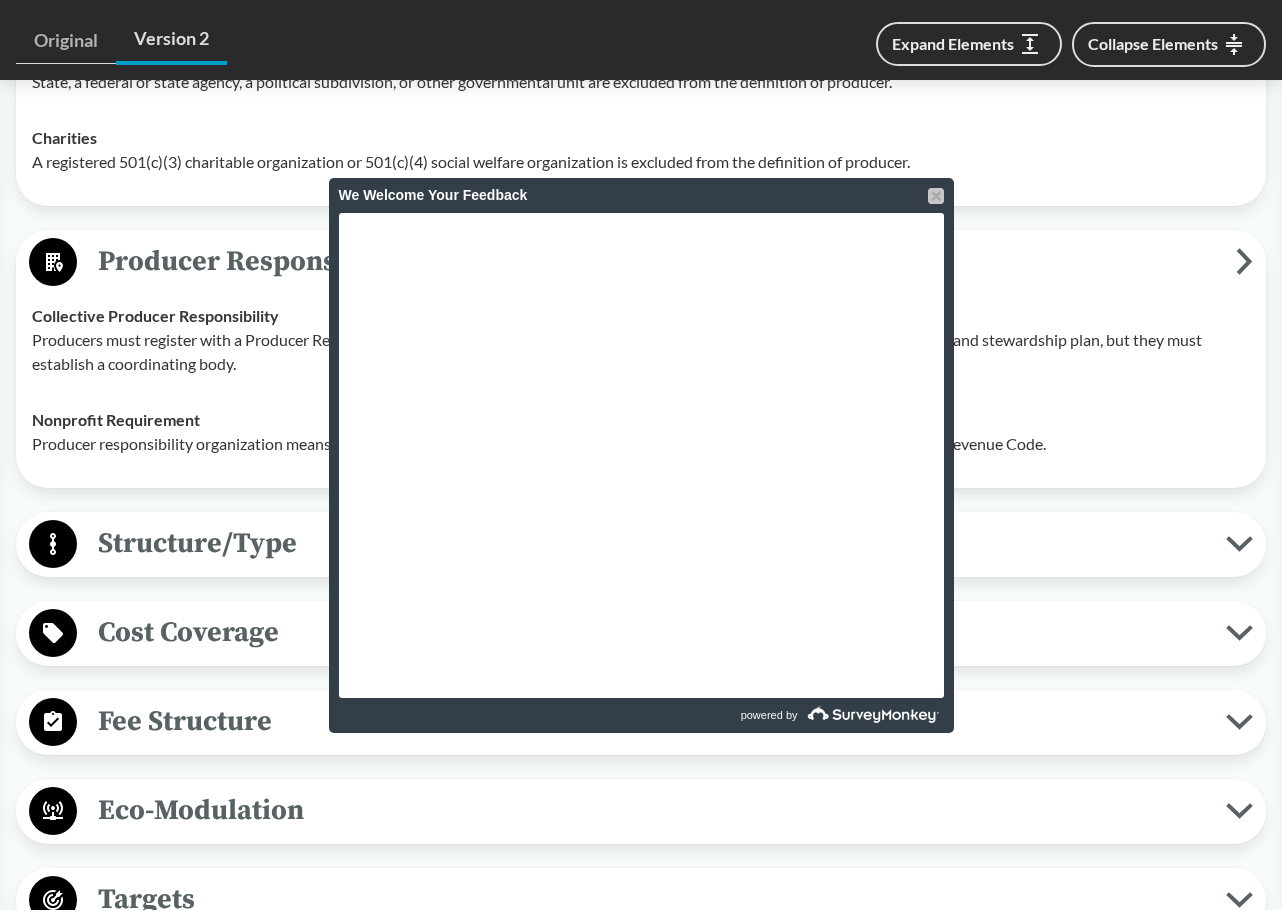 click at bounding box center (936, 196) 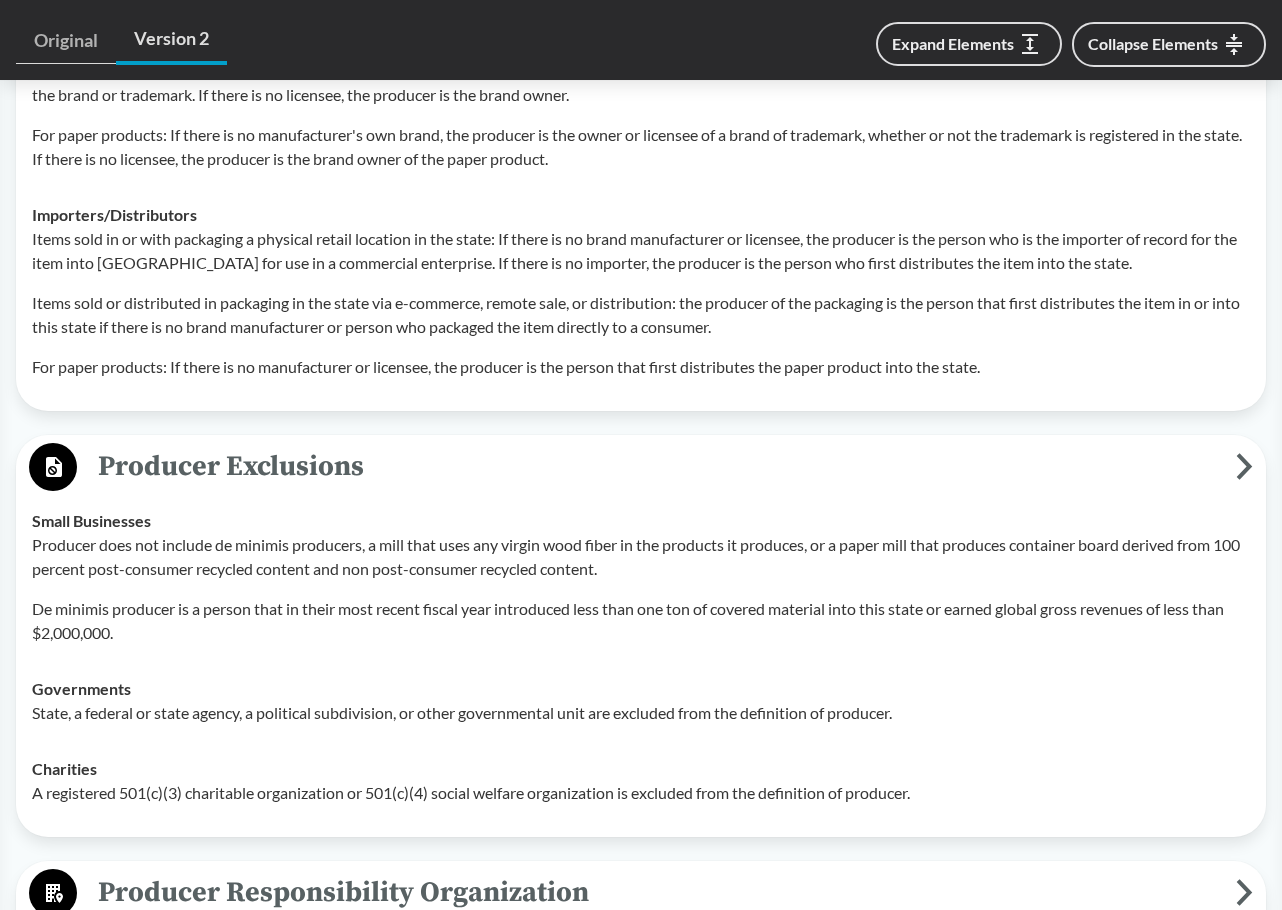 scroll, scrollTop: 2763, scrollLeft: 0, axis: vertical 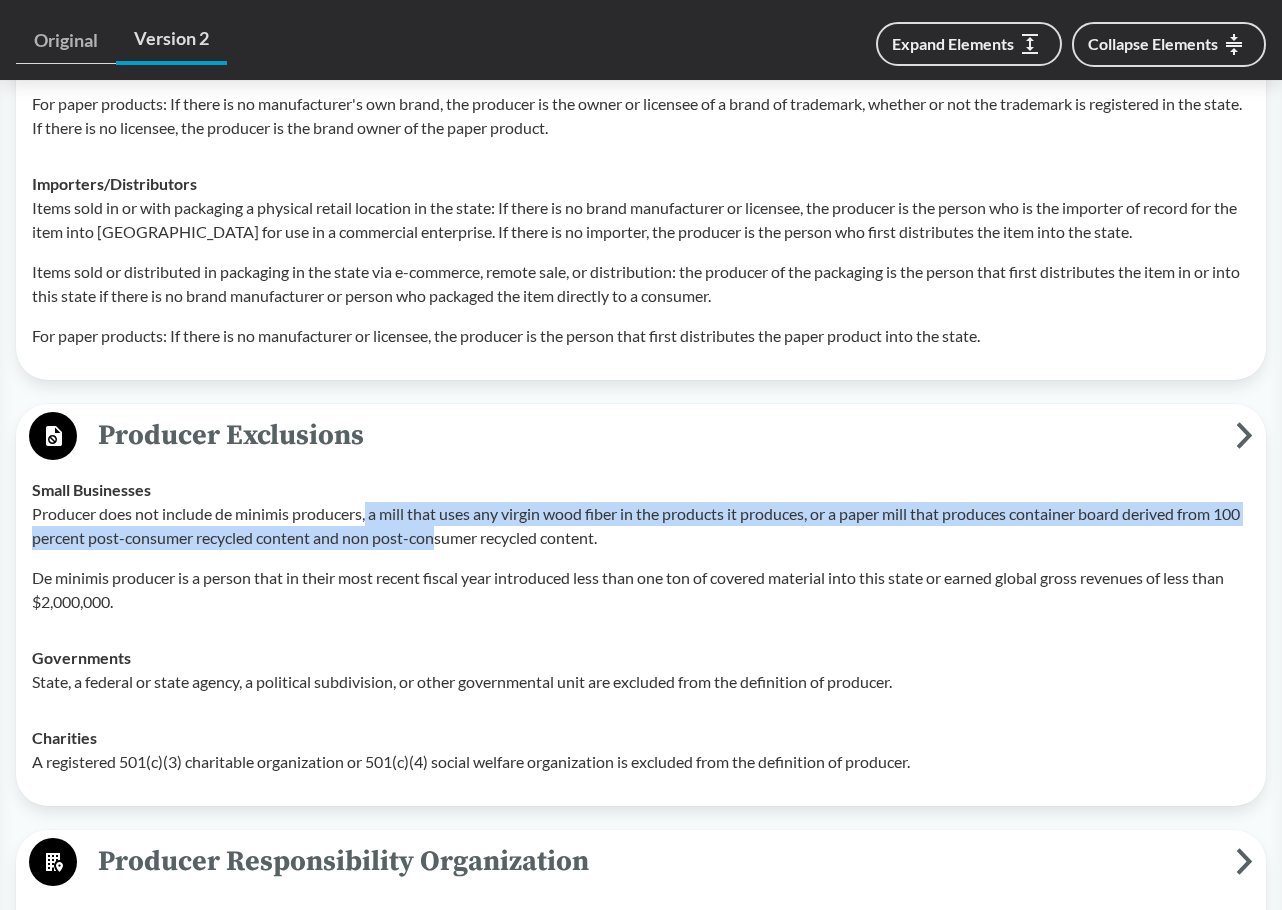 drag, startPoint x: 380, startPoint y: 538, endPoint x: 465, endPoint y: 556, distance: 86.88498 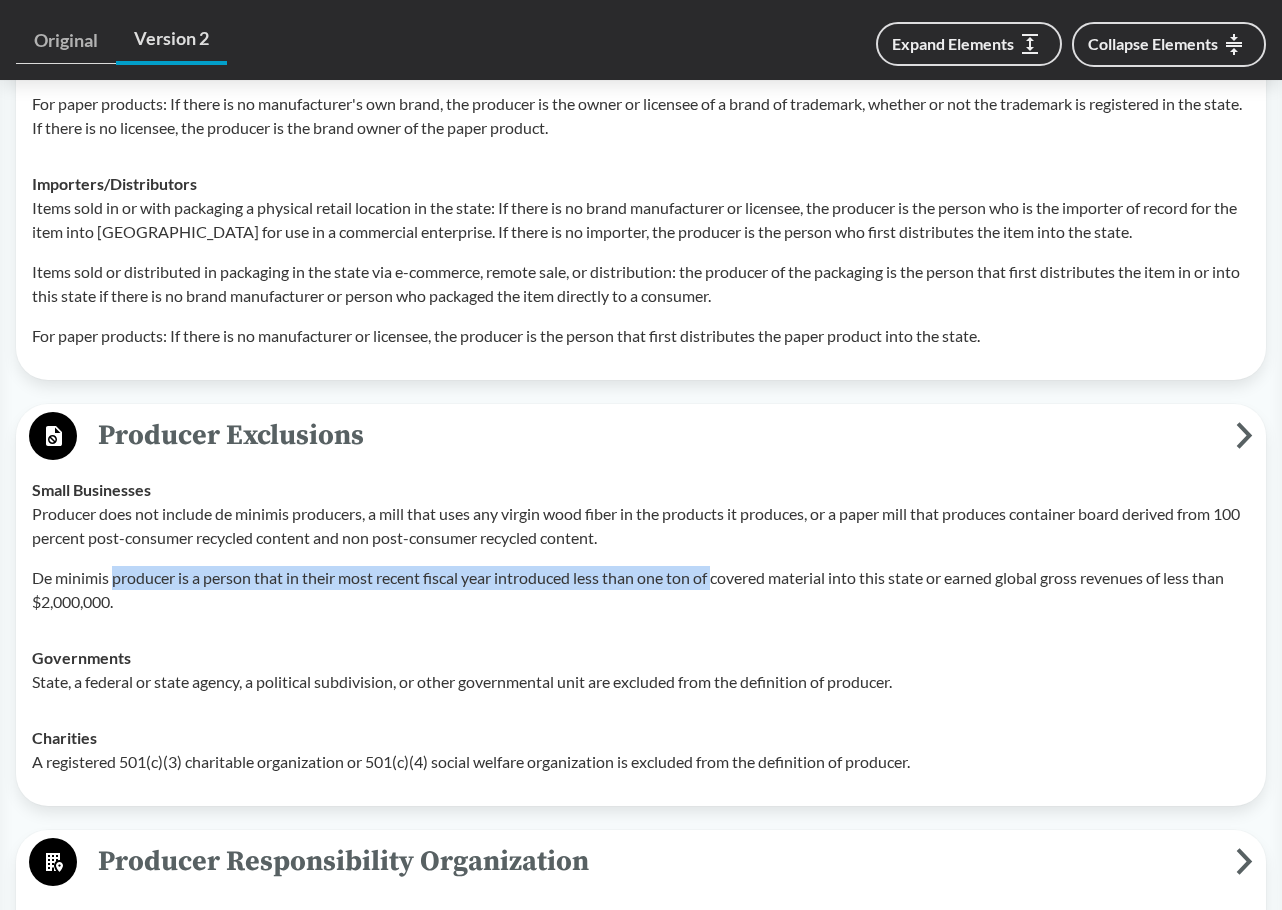 drag, startPoint x: 112, startPoint y: 601, endPoint x: 722, endPoint y: 601, distance: 610 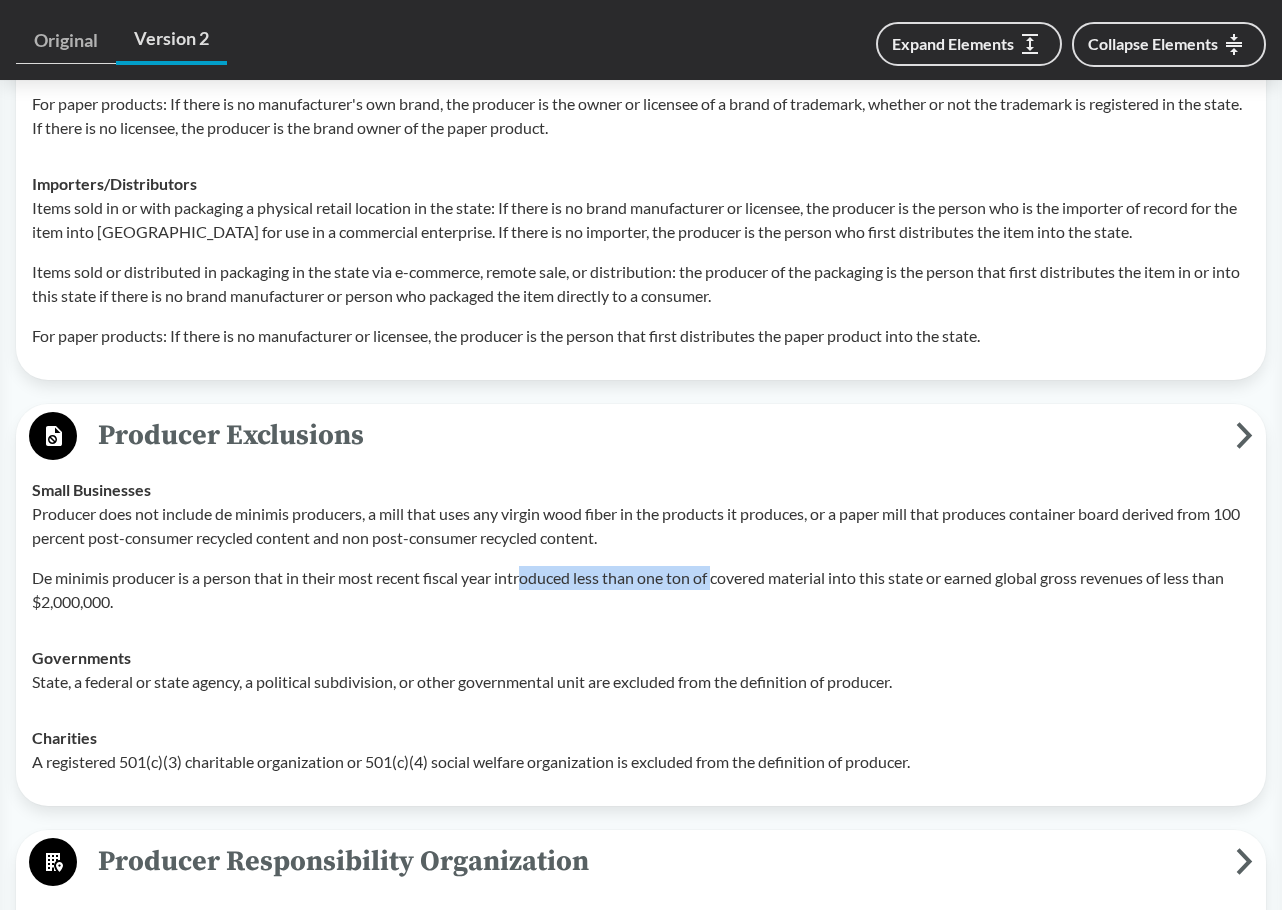 drag, startPoint x: 709, startPoint y: 601, endPoint x: 527, endPoint y: 591, distance: 182.27452 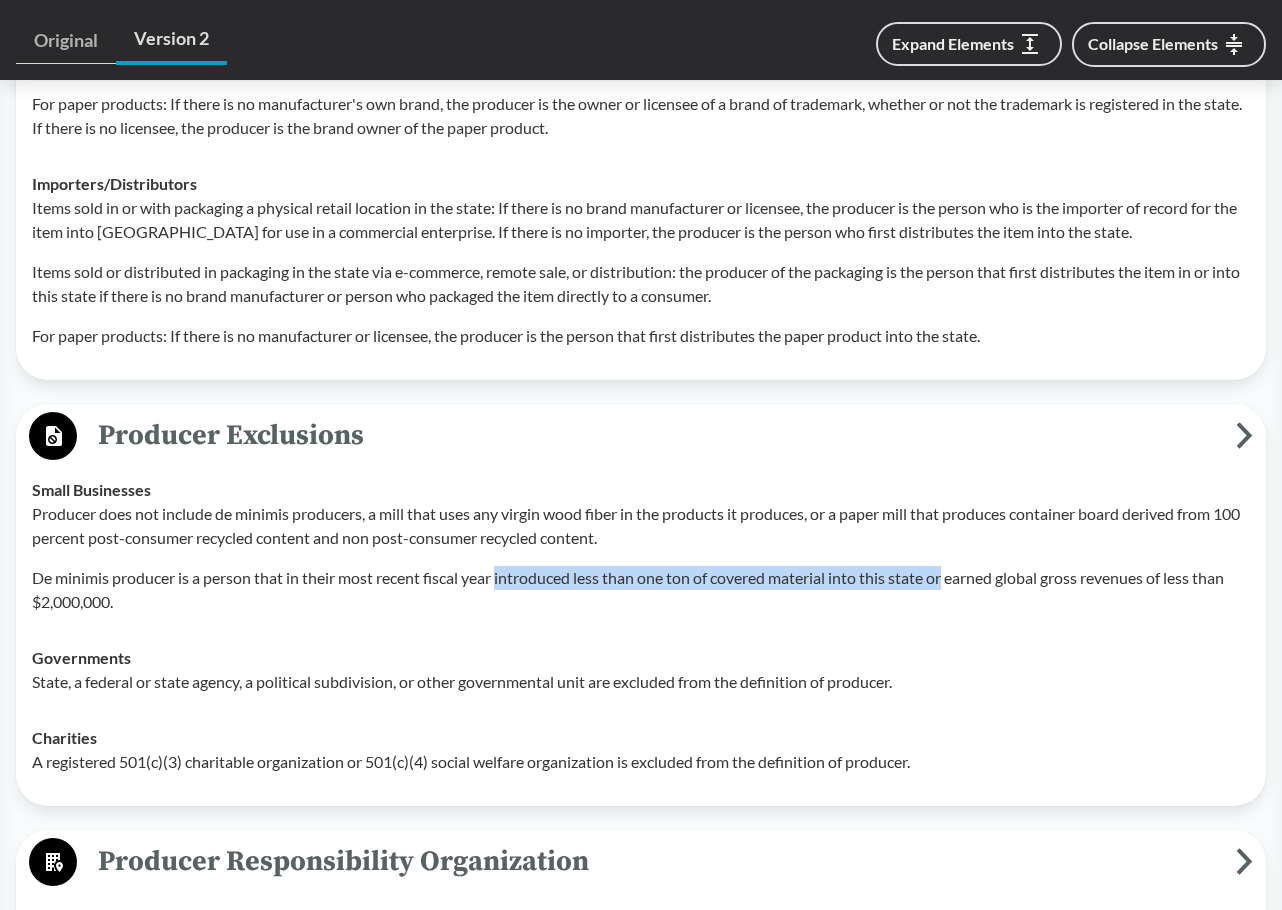 drag, startPoint x: 527, startPoint y: 591, endPoint x: 939, endPoint y: 603, distance: 412.1747 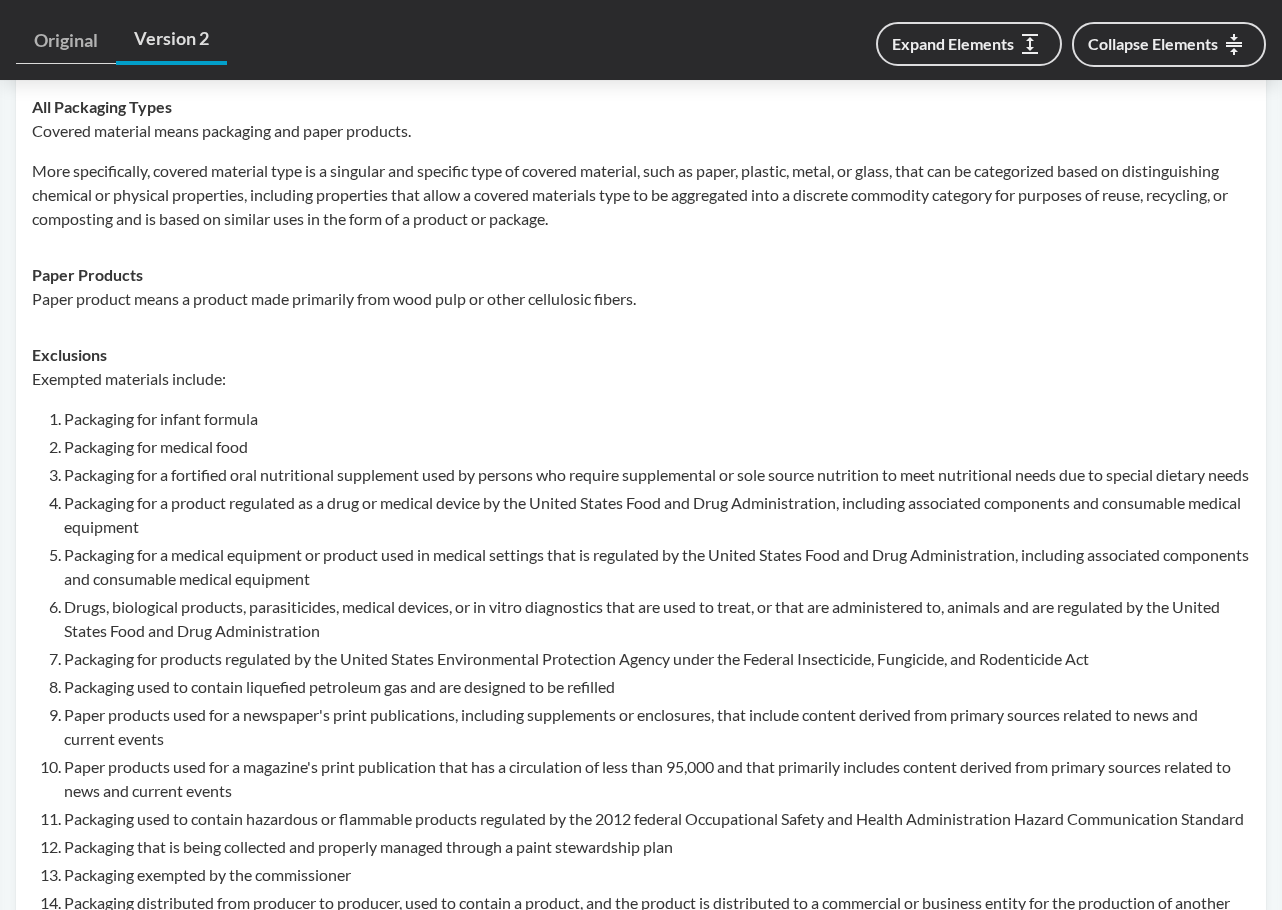 scroll, scrollTop: 663, scrollLeft: 0, axis: vertical 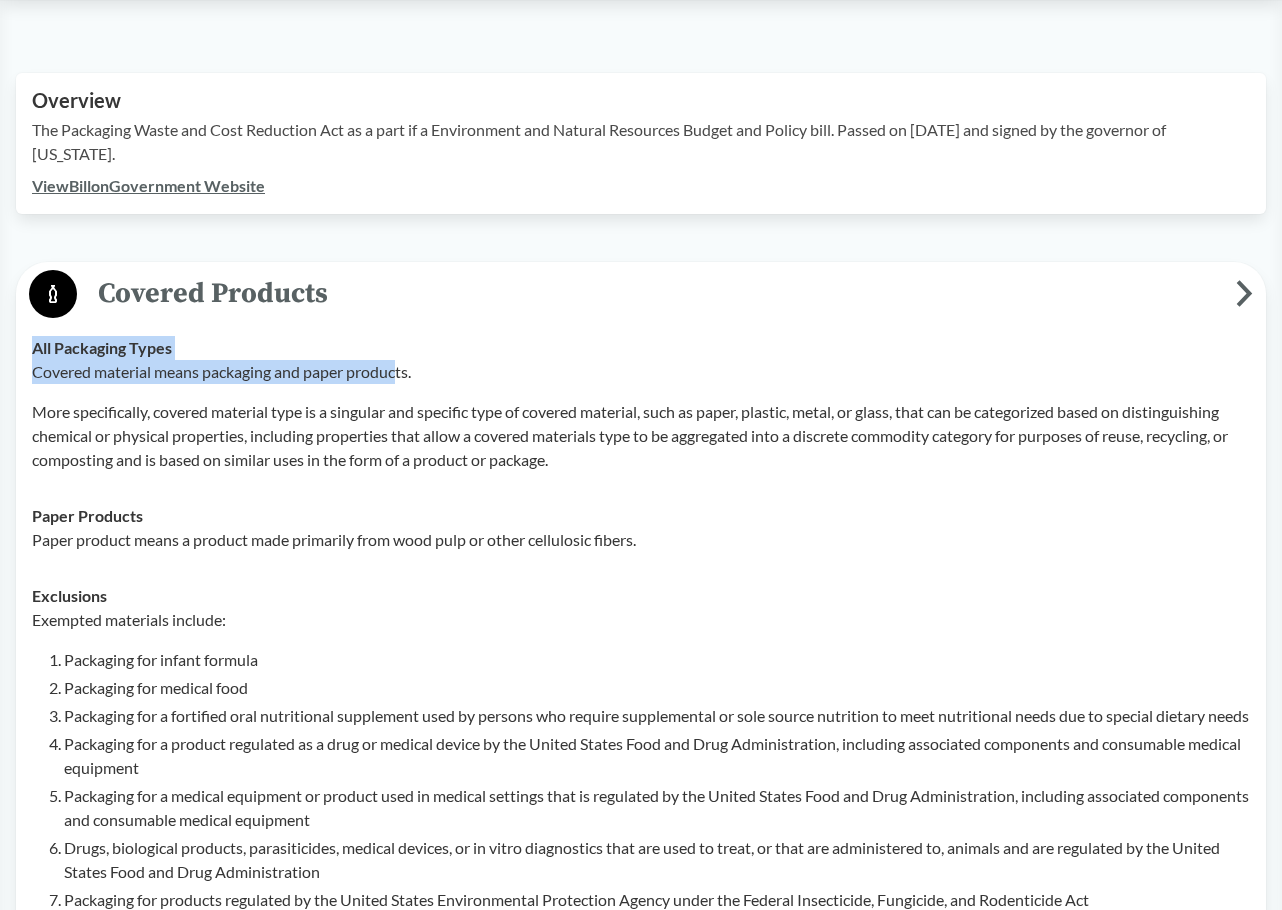 drag, startPoint x: 212, startPoint y: 330, endPoint x: 414, endPoint y: 348, distance: 202.8004 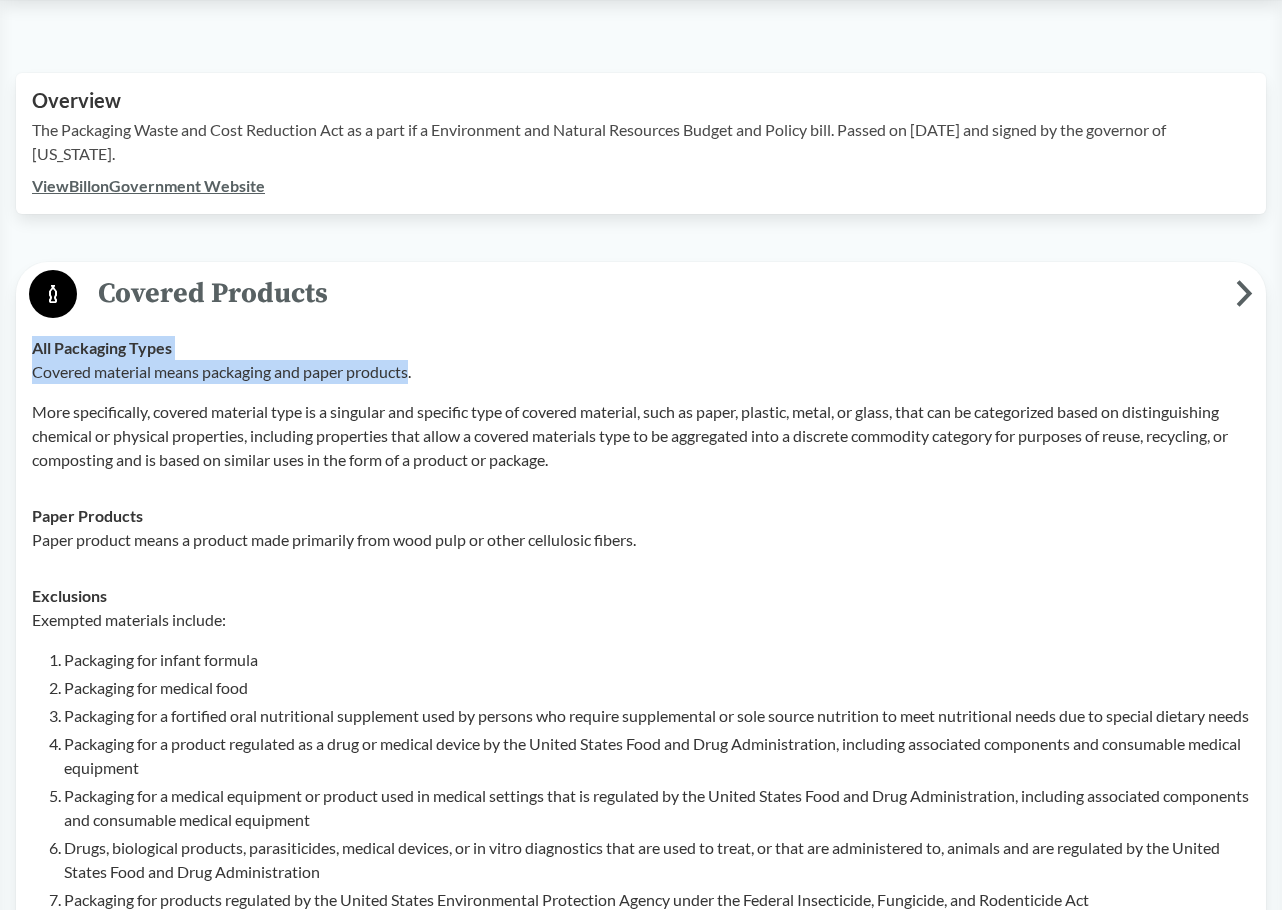 click on "Covered material means packaging and paper products." at bounding box center [641, 372] 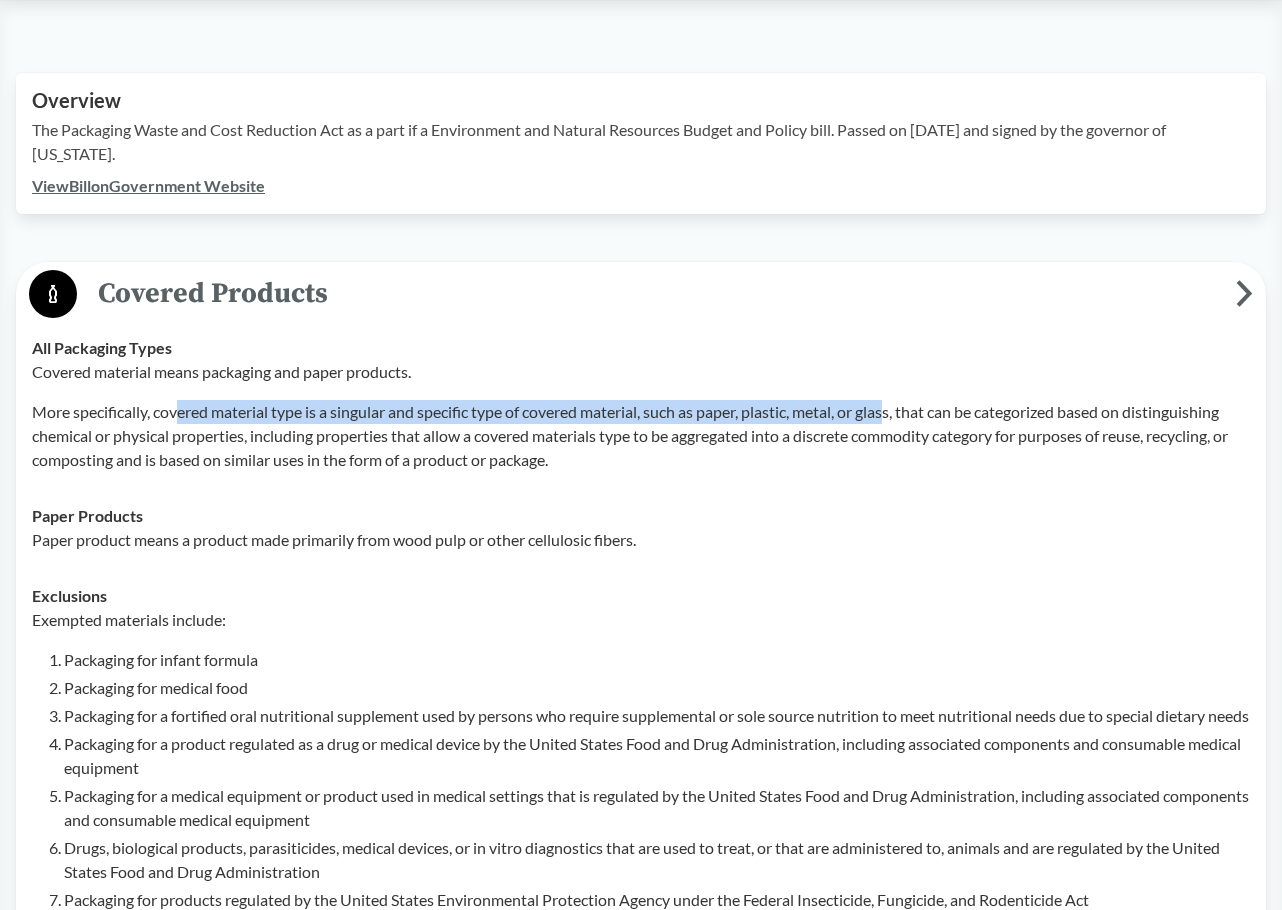 drag, startPoint x: 183, startPoint y: 376, endPoint x: 904, endPoint y: 391, distance: 721.156 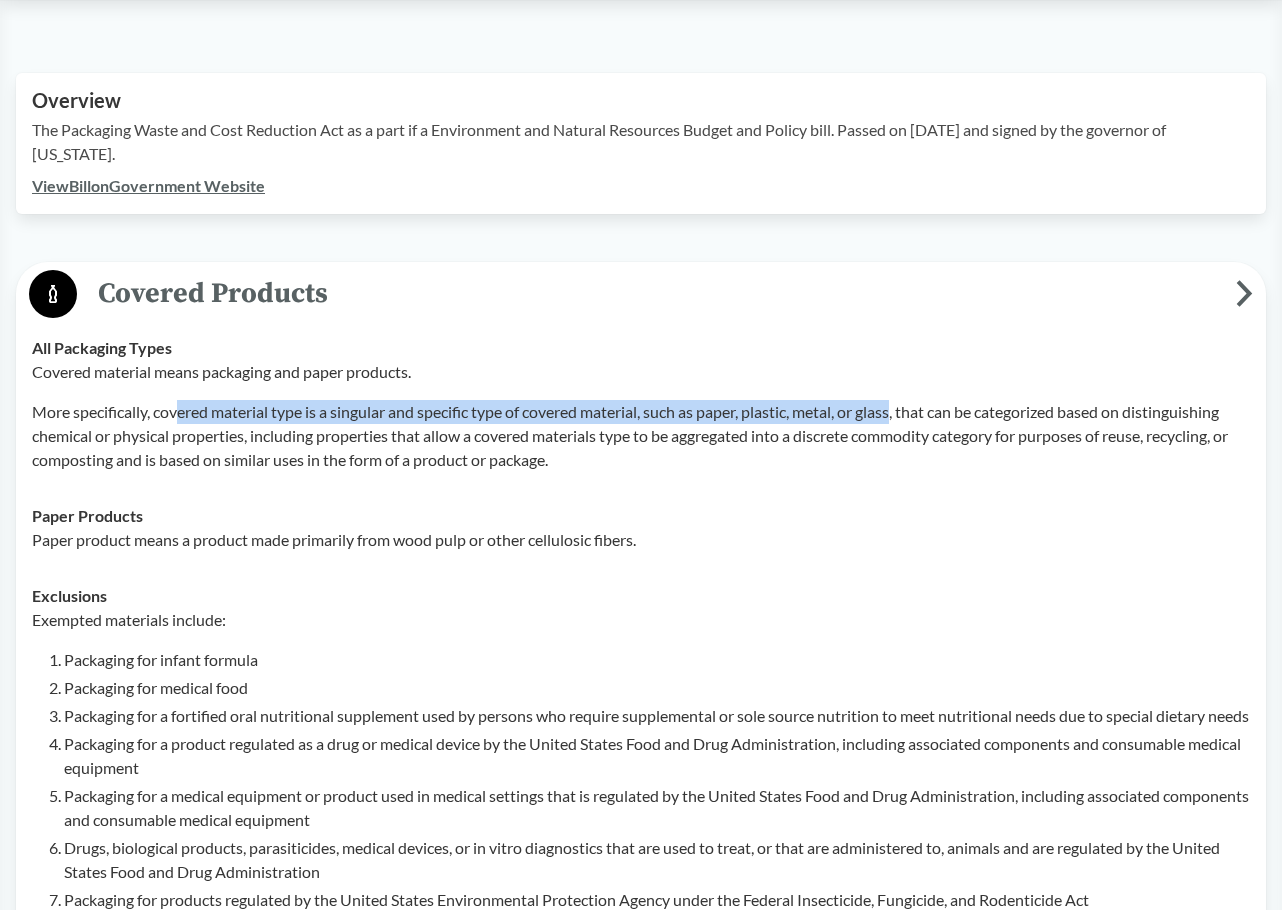 click on "More specifically, covered material type is a singular and specific type of covered material, such as paper, plastic, metal, or glass, that can be categorized based on distinguishing chemical or physical properties, including properties that allow a covered materials type to be aggregated into a discrete commodity category for purposes of reuse, recycling, or composting and is based on similar uses in the form of a product or package." at bounding box center (641, 436) 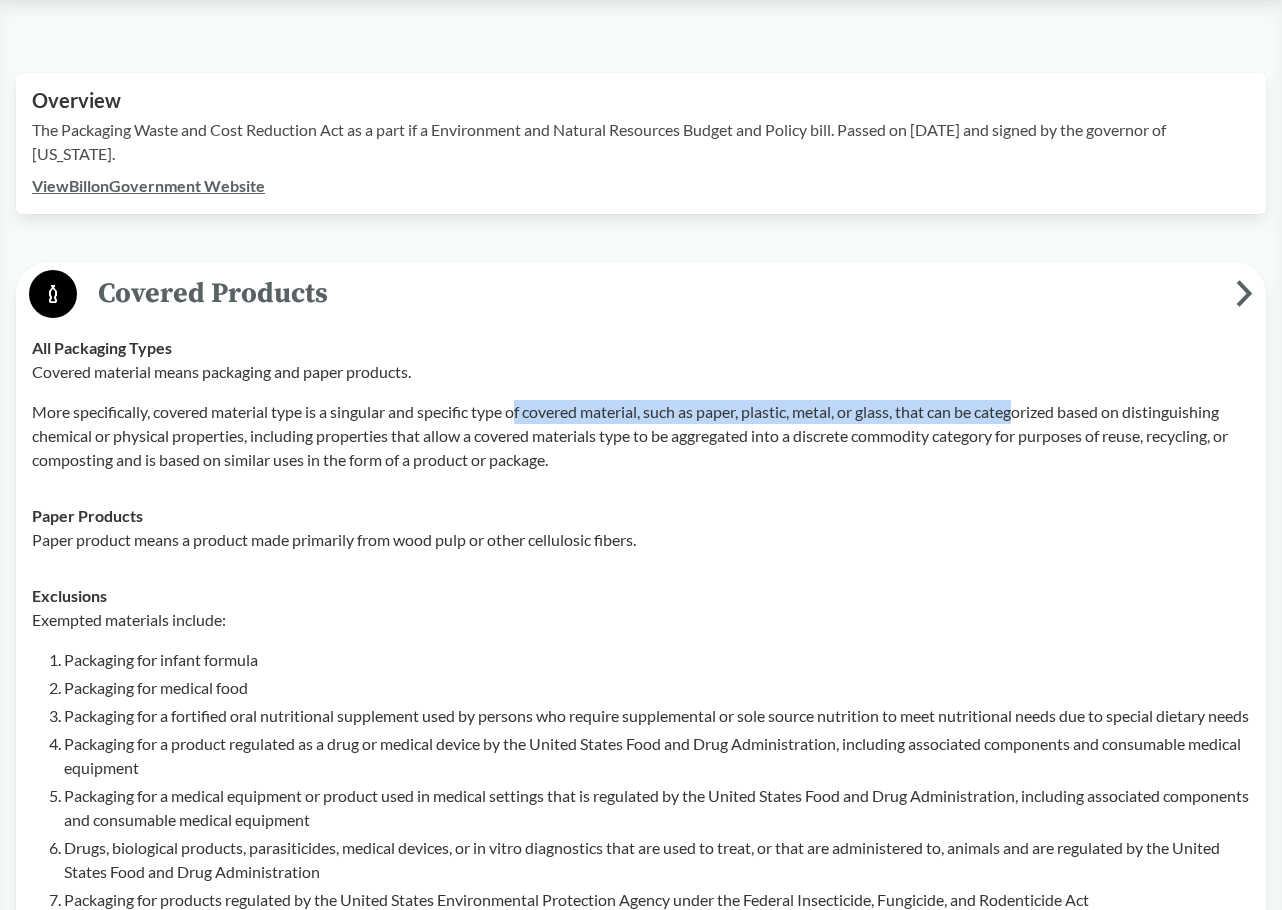 drag, startPoint x: 1013, startPoint y: 374, endPoint x: 520, endPoint y: 380, distance: 493.0365 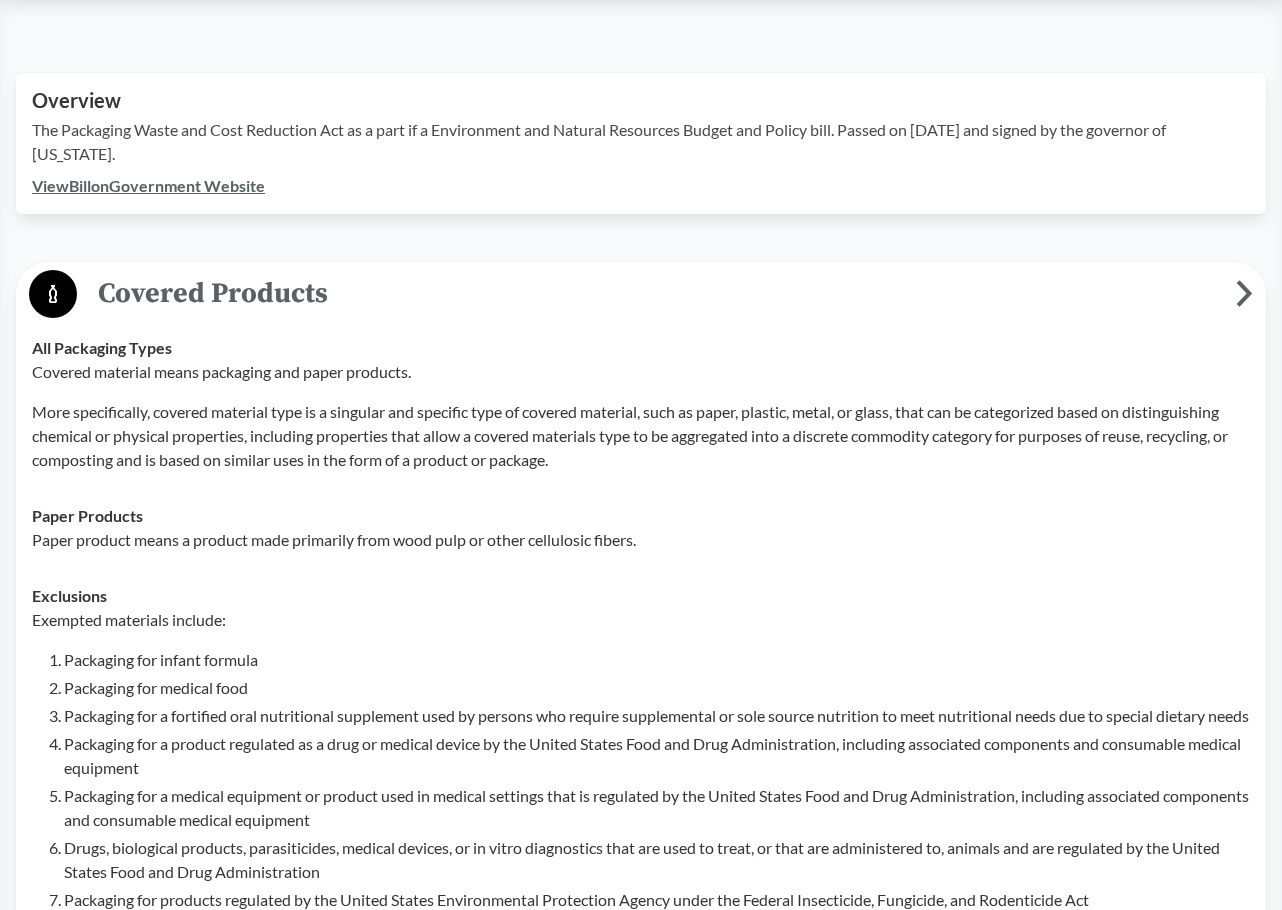 click on "Packaging for products regulated by the United States Environmental Protection Agency under the Federal Insecticide, Fungicide, and Rodenticide Act" at bounding box center [657, 900] 